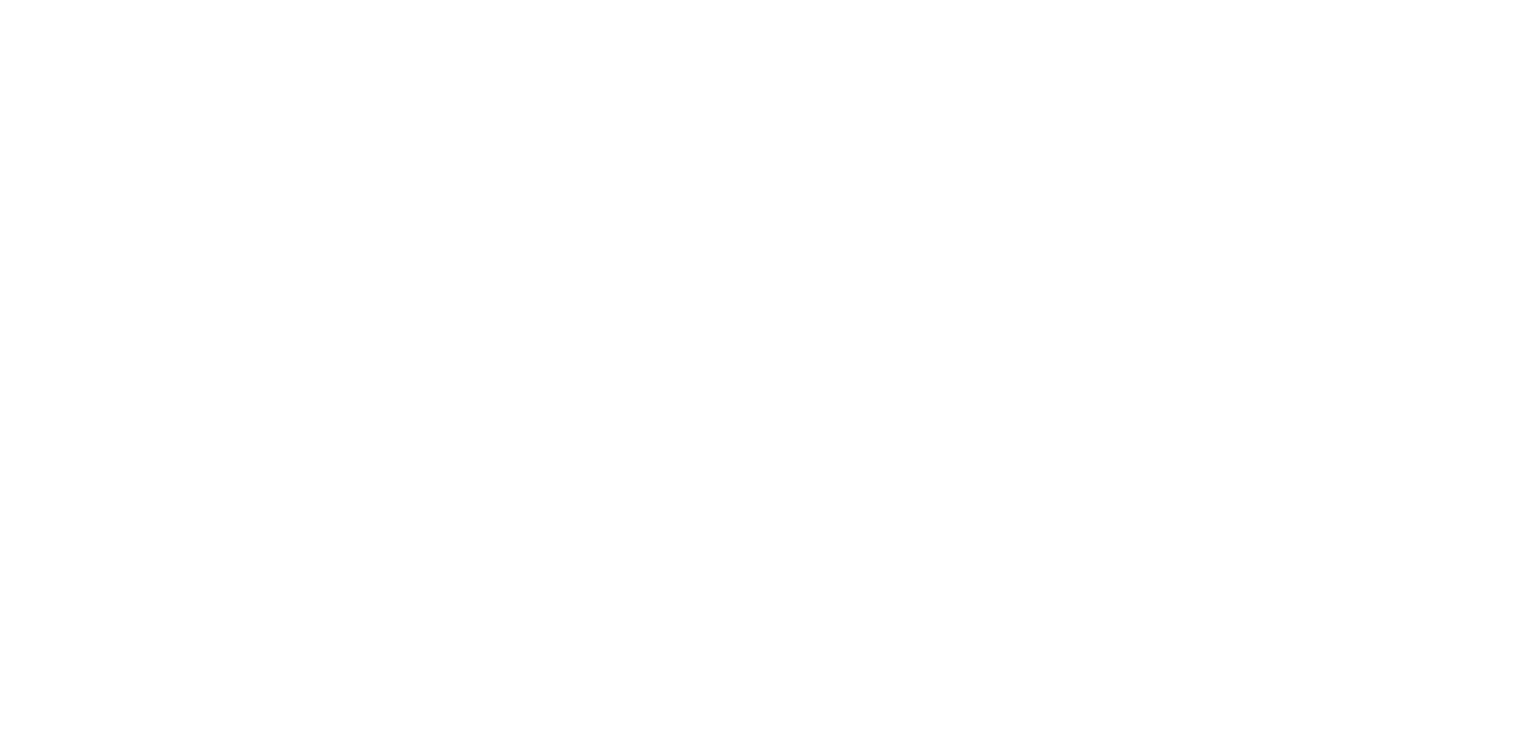 scroll, scrollTop: 0, scrollLeft: 0, axis: both 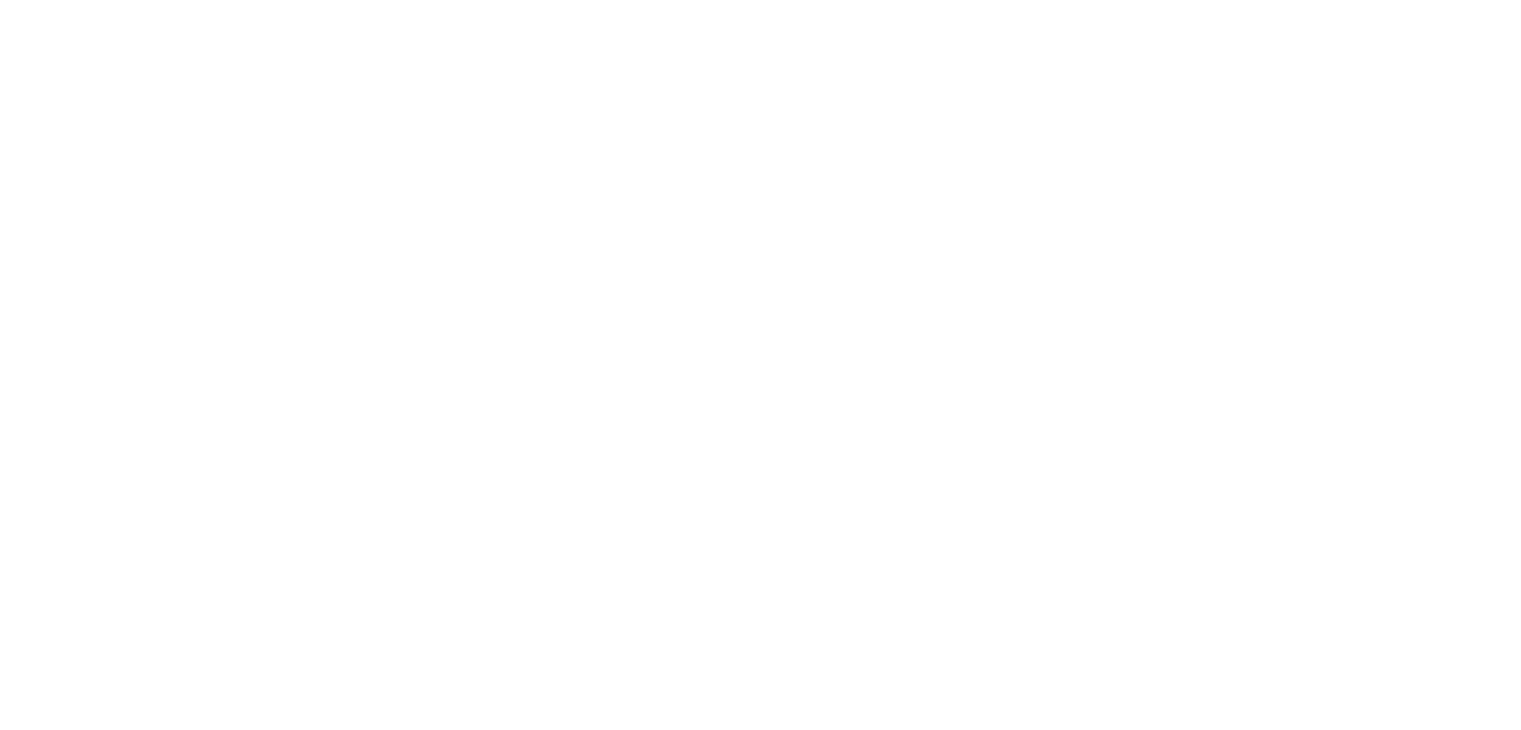 select 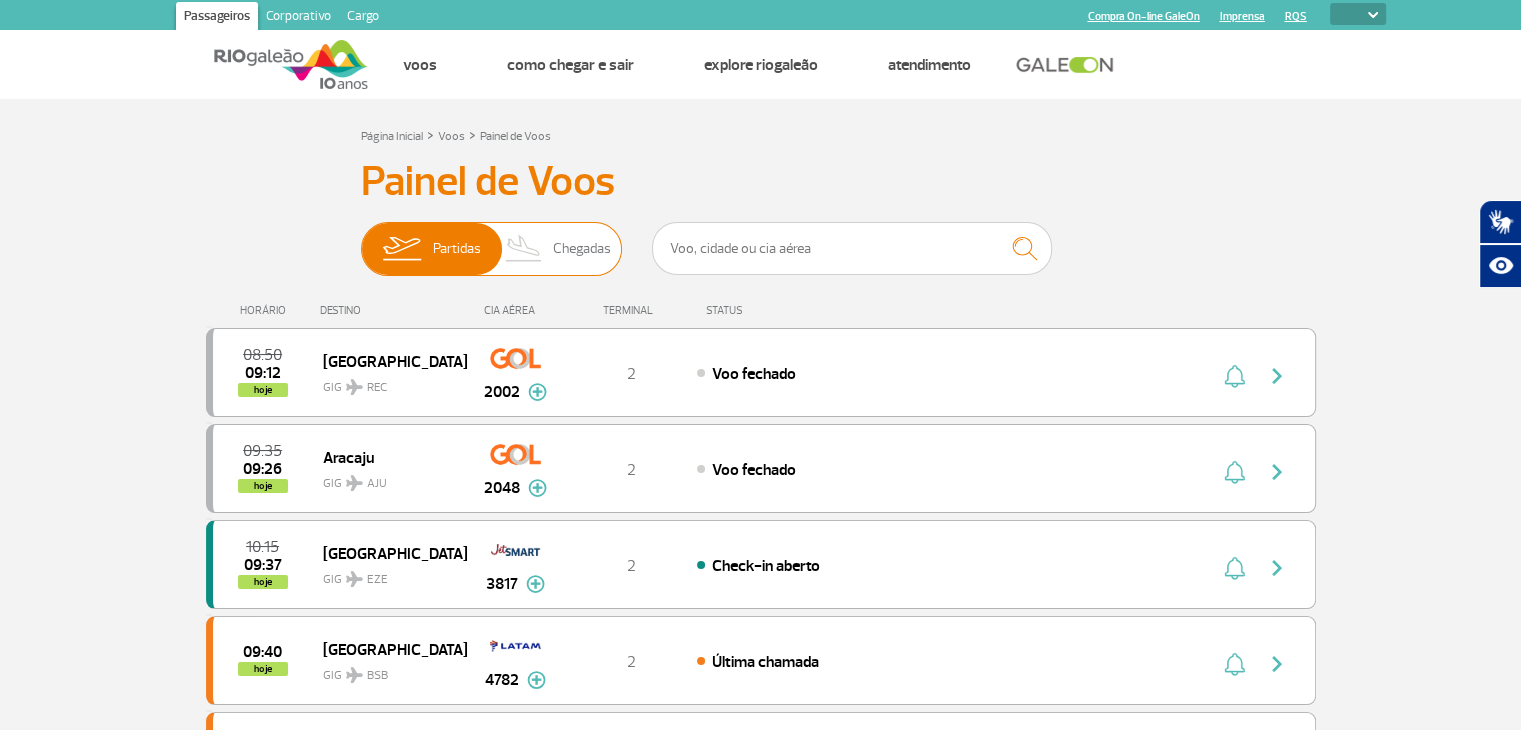 click on "Chegadas" at bounding box center [582, 249] 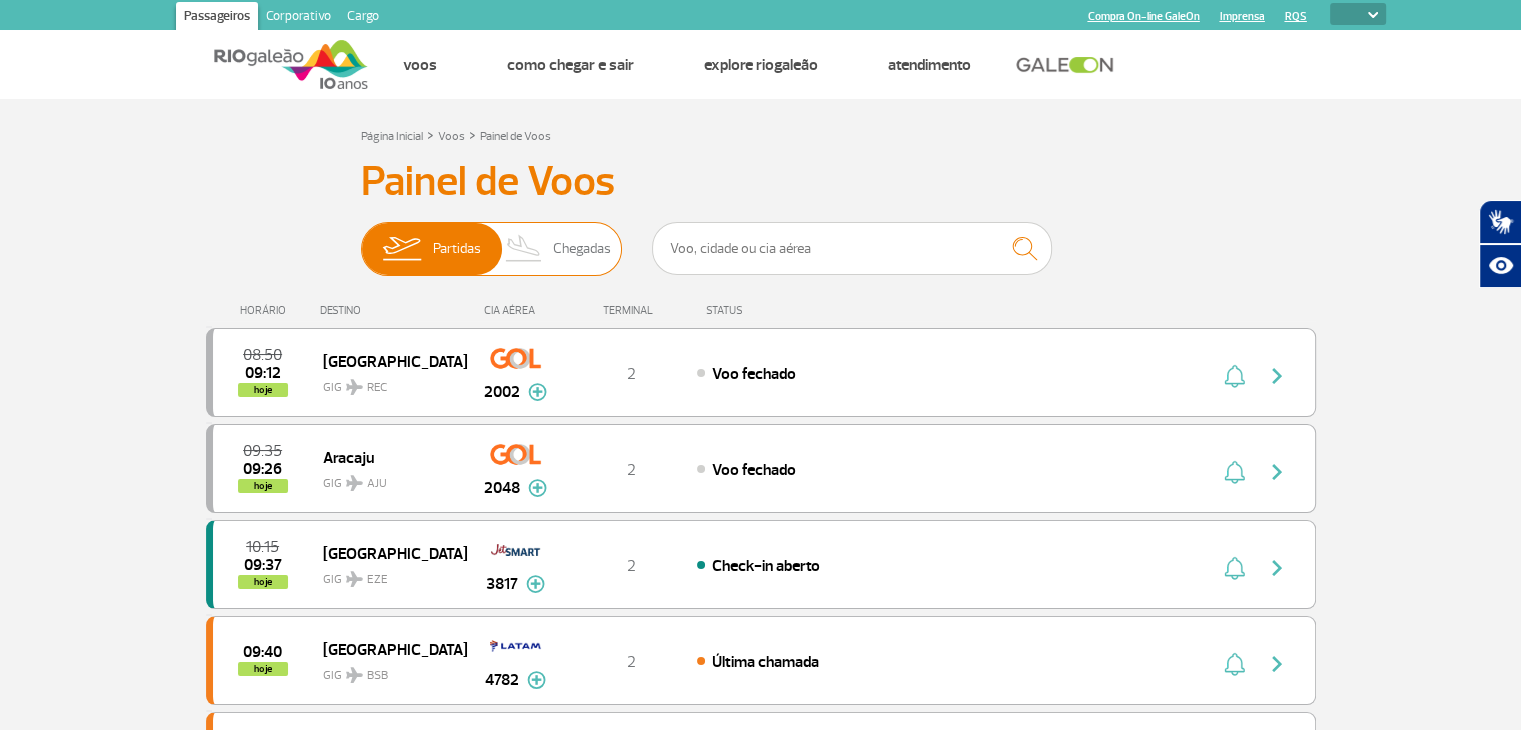 click on "Partidas   Chegadas" at bounding box center [361, 239] 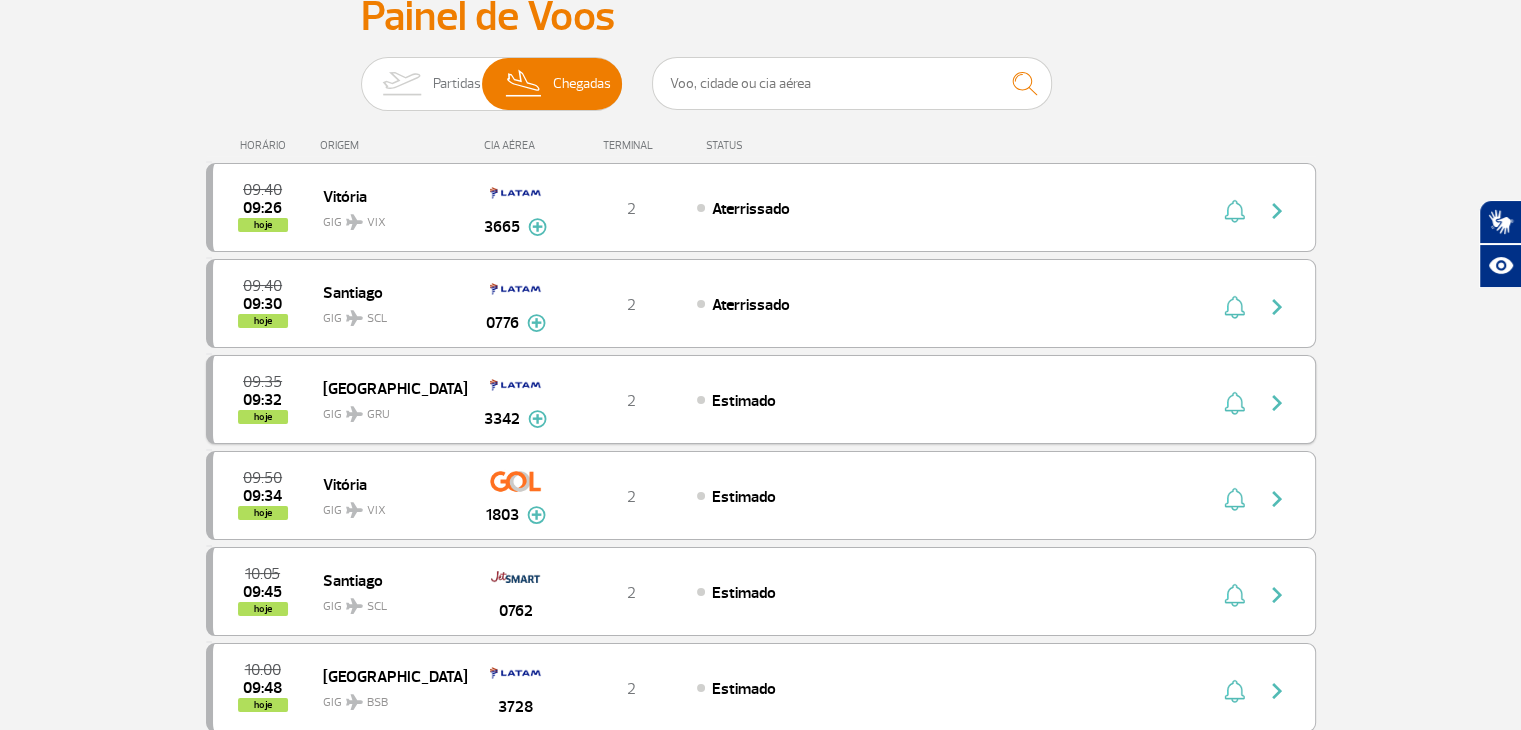 scroll, scrollTop: 200, scrollLeft: 0, axis: vertical 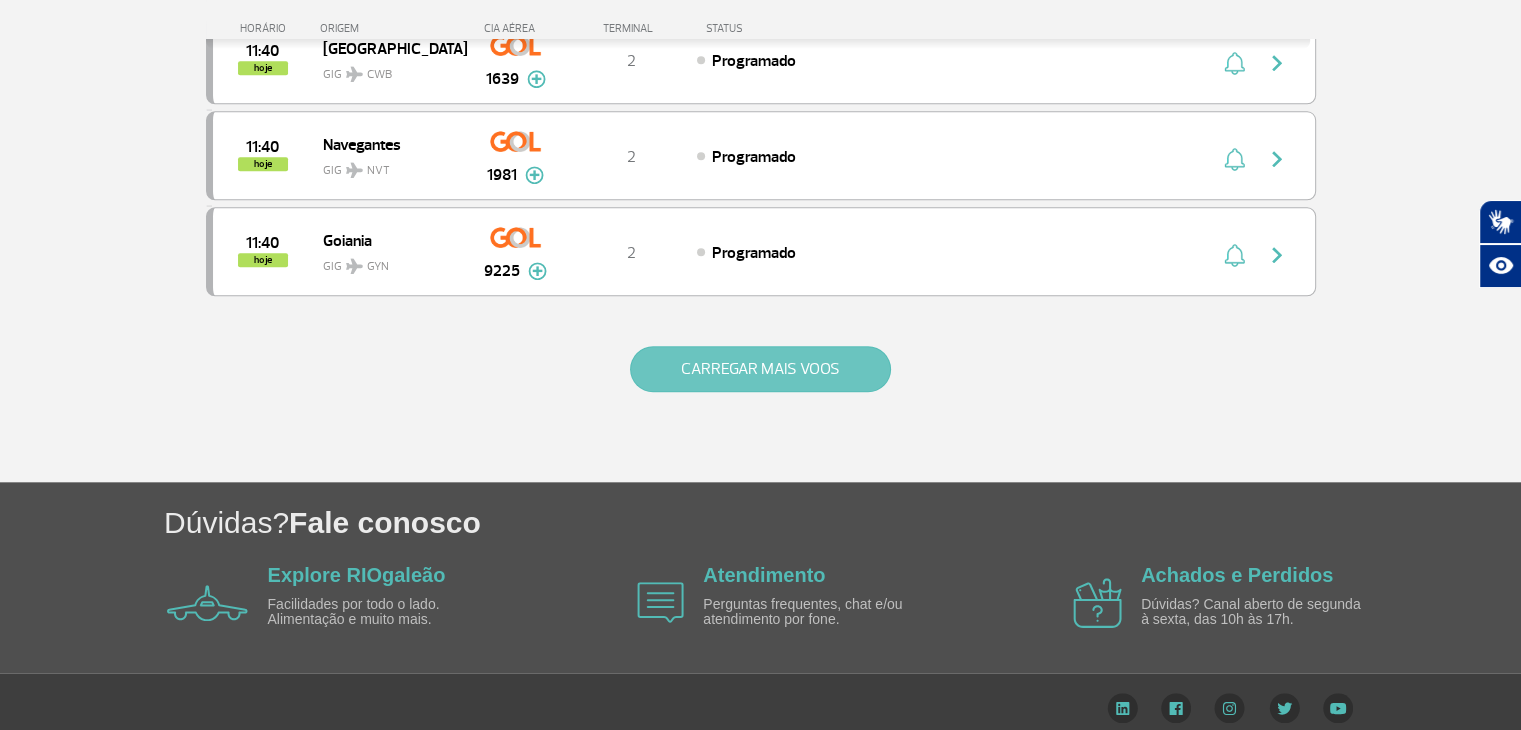 click on "CARREGAR MAIS VOOS" at bounding box center [760, 369] 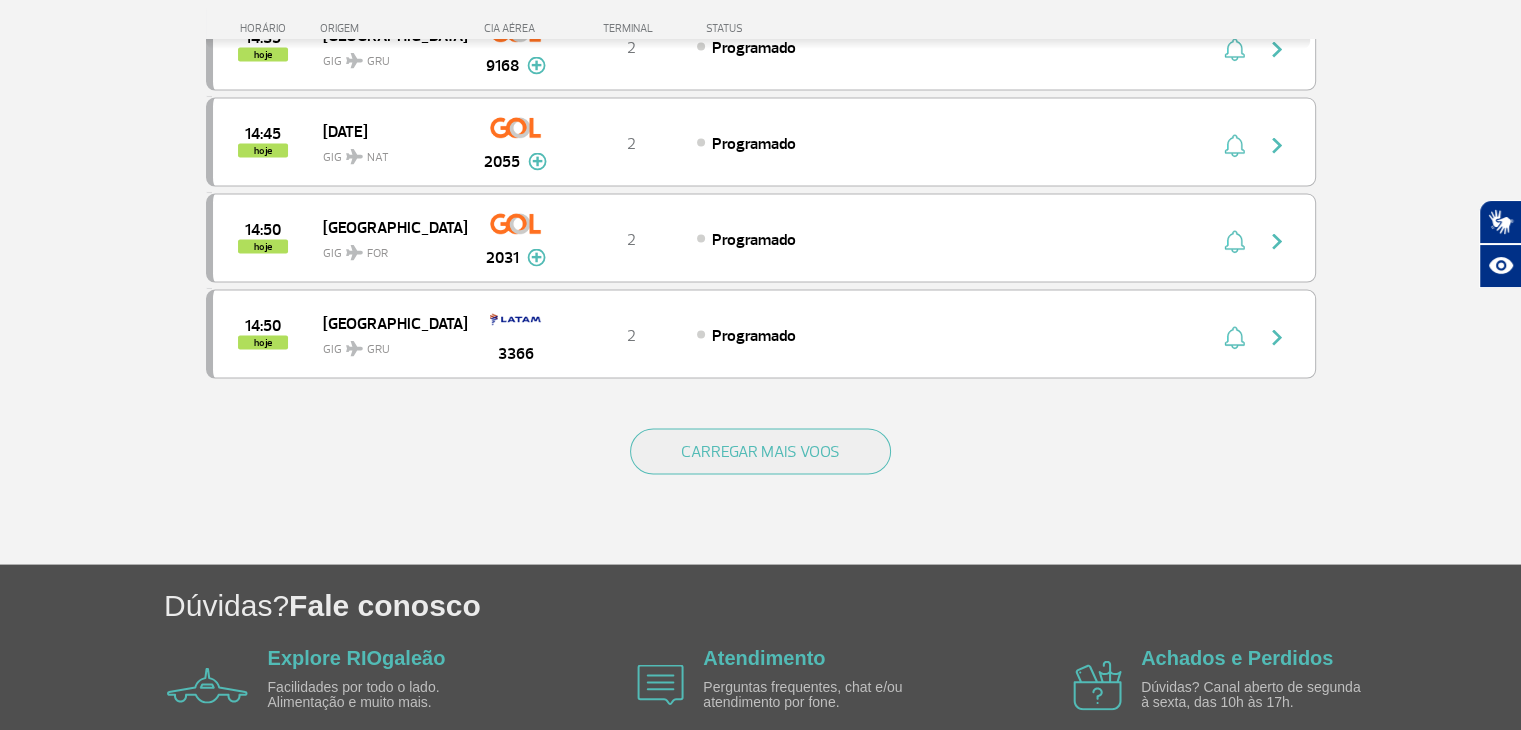 scroll, scrollTop: 3767, scrollLeft: 0, axis: vertical 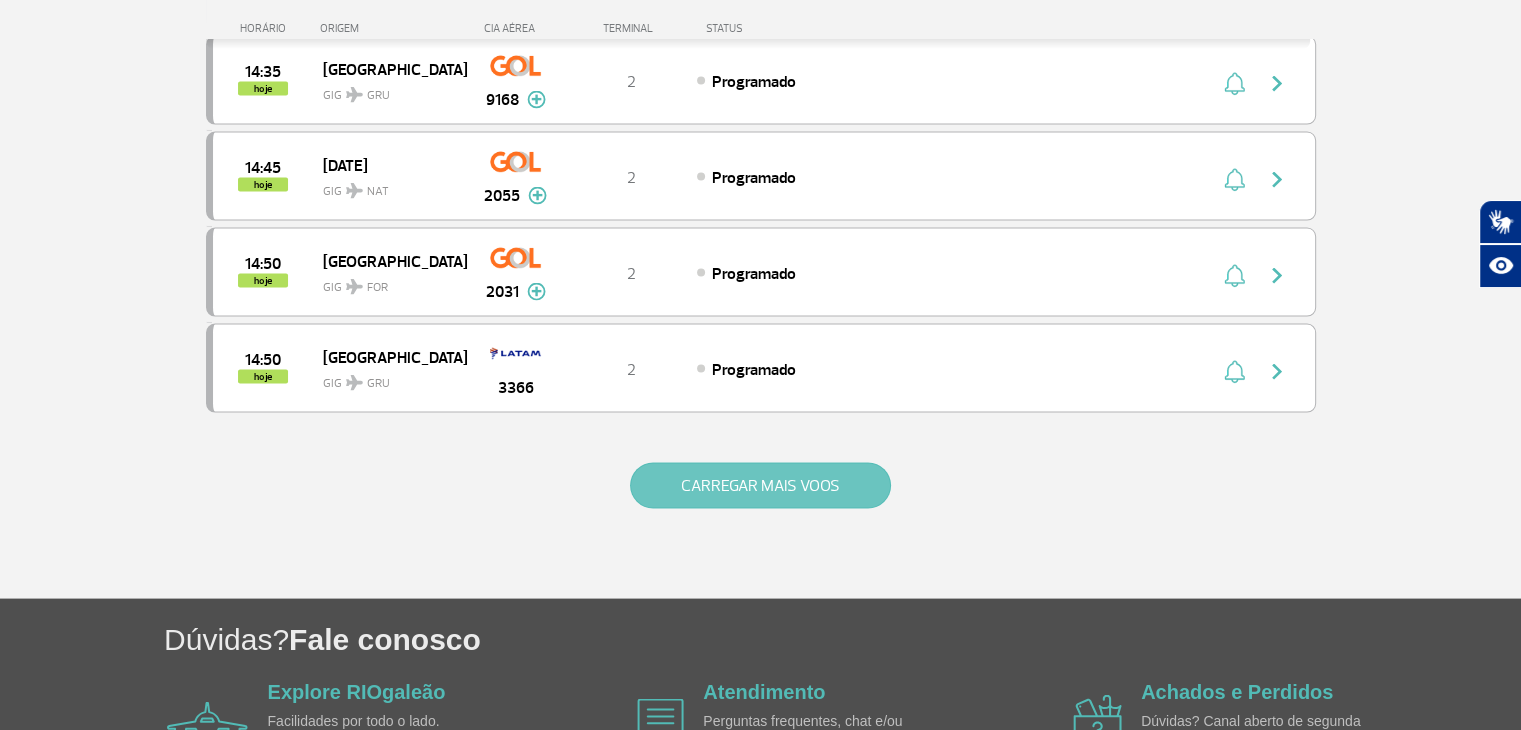click on "CARREGAR MAIS VOOS" at bounding box center [760, 485] 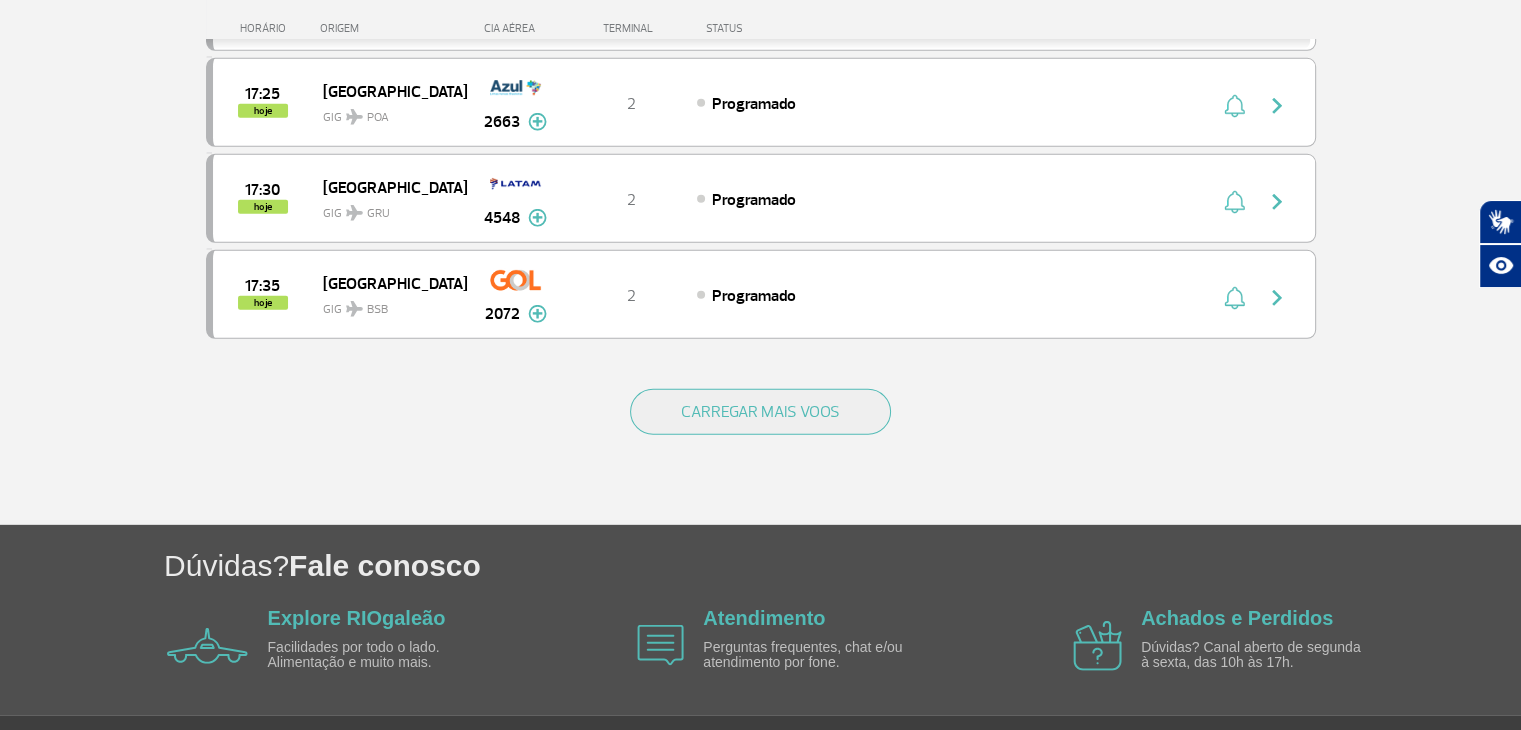 scroll, scrollTop: 5771, scrollLeft: 0, axis: vertical 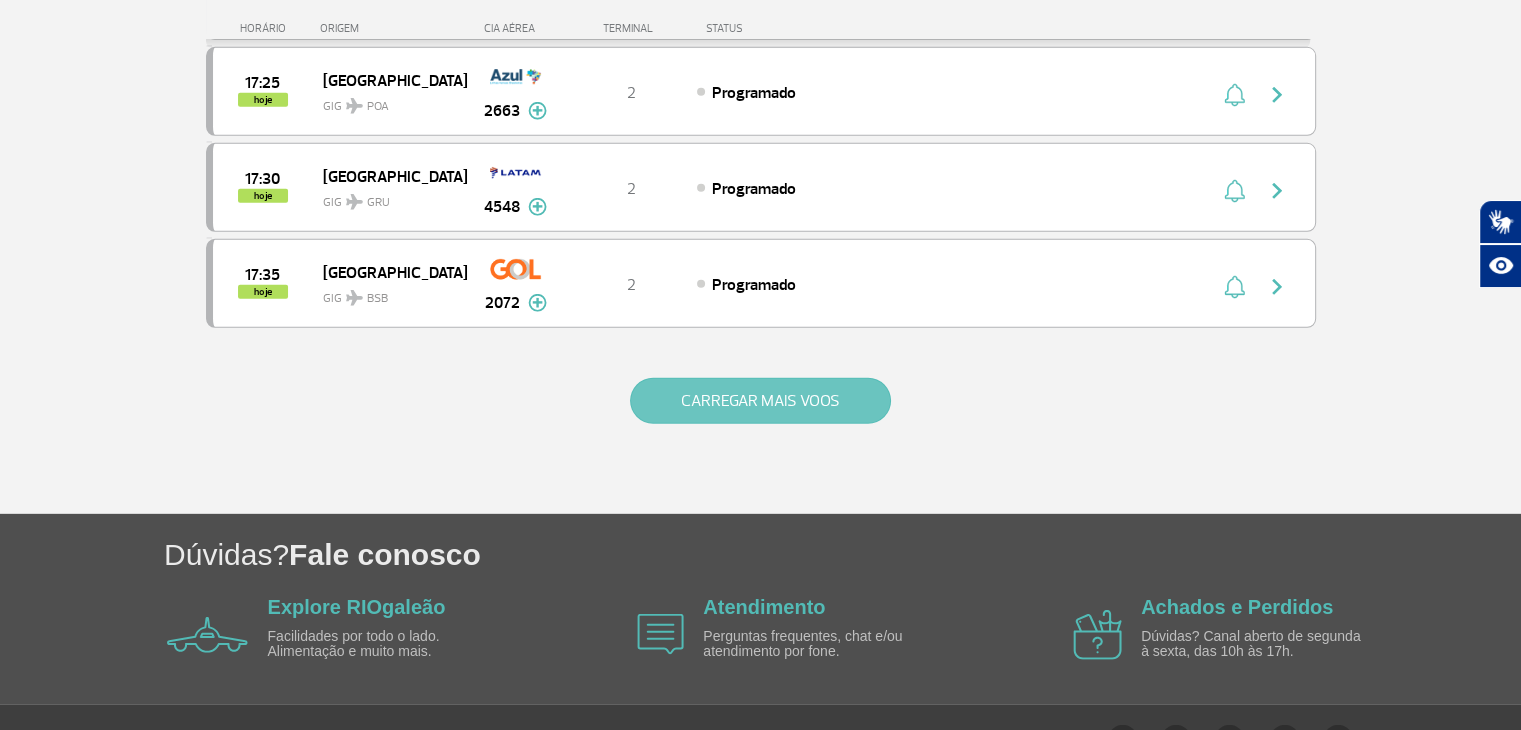 click on "CARREGAR MAIS VOOS" at bounding box center [760, 401] 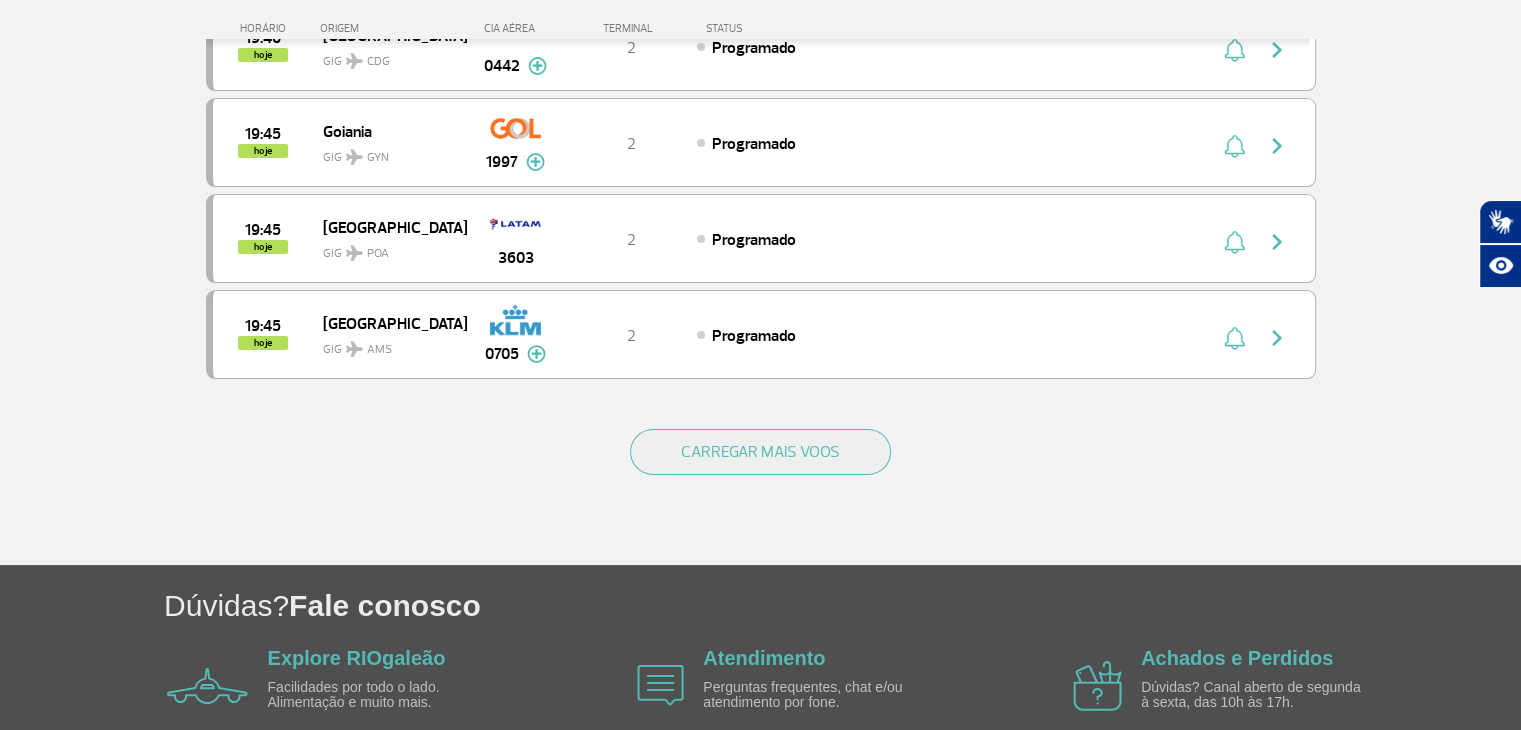 scroll, scrollTop: 7675, scrollLeft: 0, axis: vertical 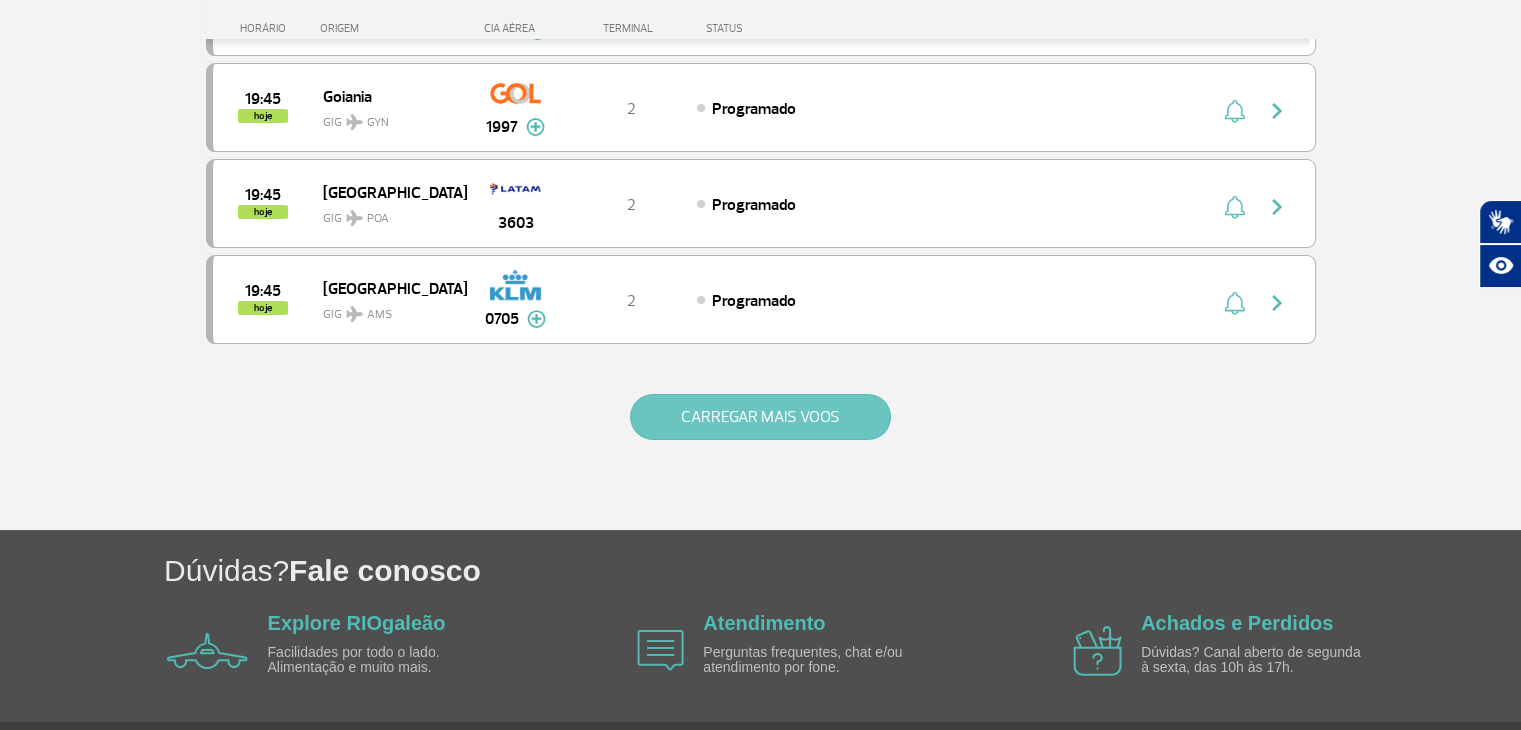 click on "CARREGAR MAIS VOOS" at bounding box center [760, 417] 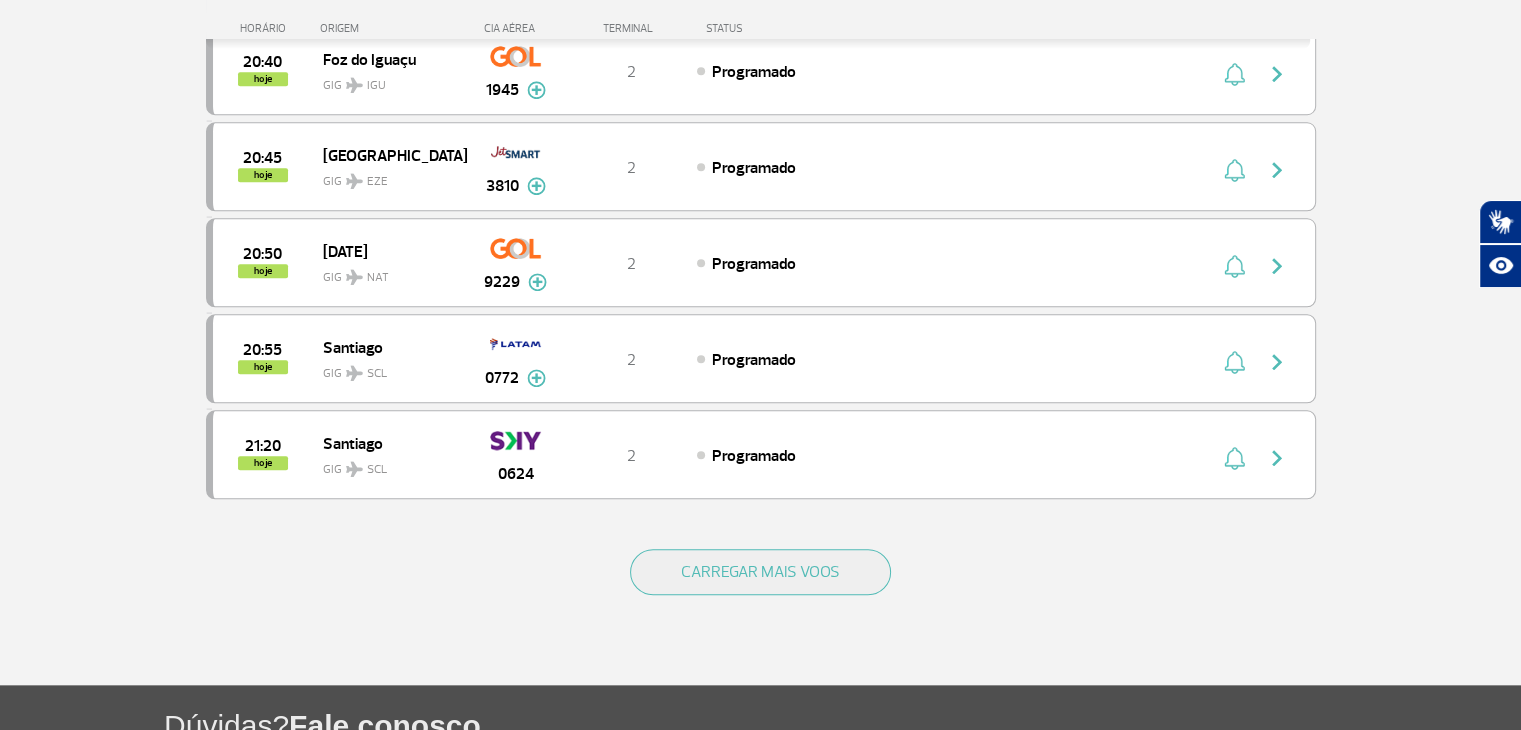 scroll, scrollTop: 9475, scrollLeft: 0, axis: vertical 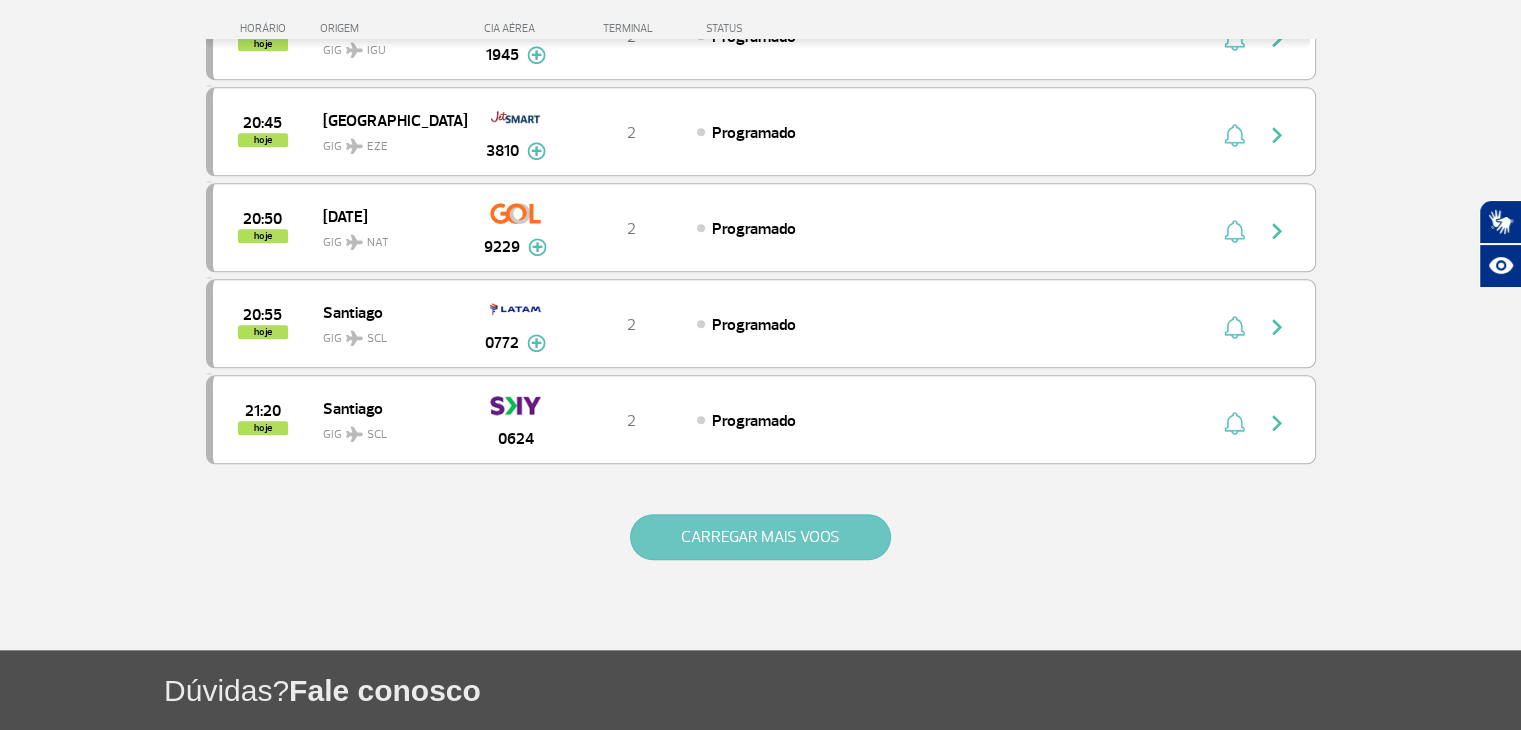 click on "CARREGAR MAIS VOOS" at bounding box center (760, 537) 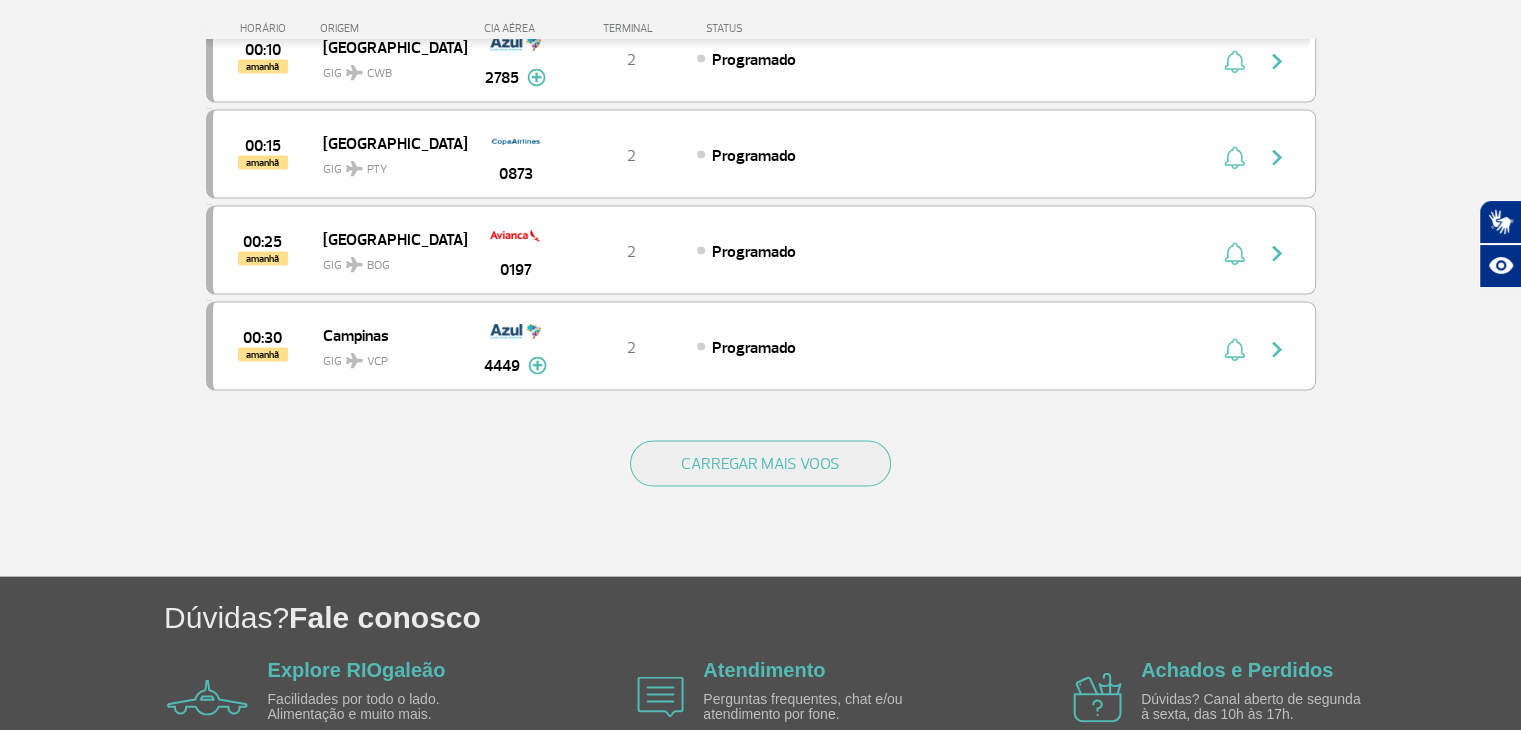 scroll, scrollTop: 11483, scrollLeft: 0, axis: vertical 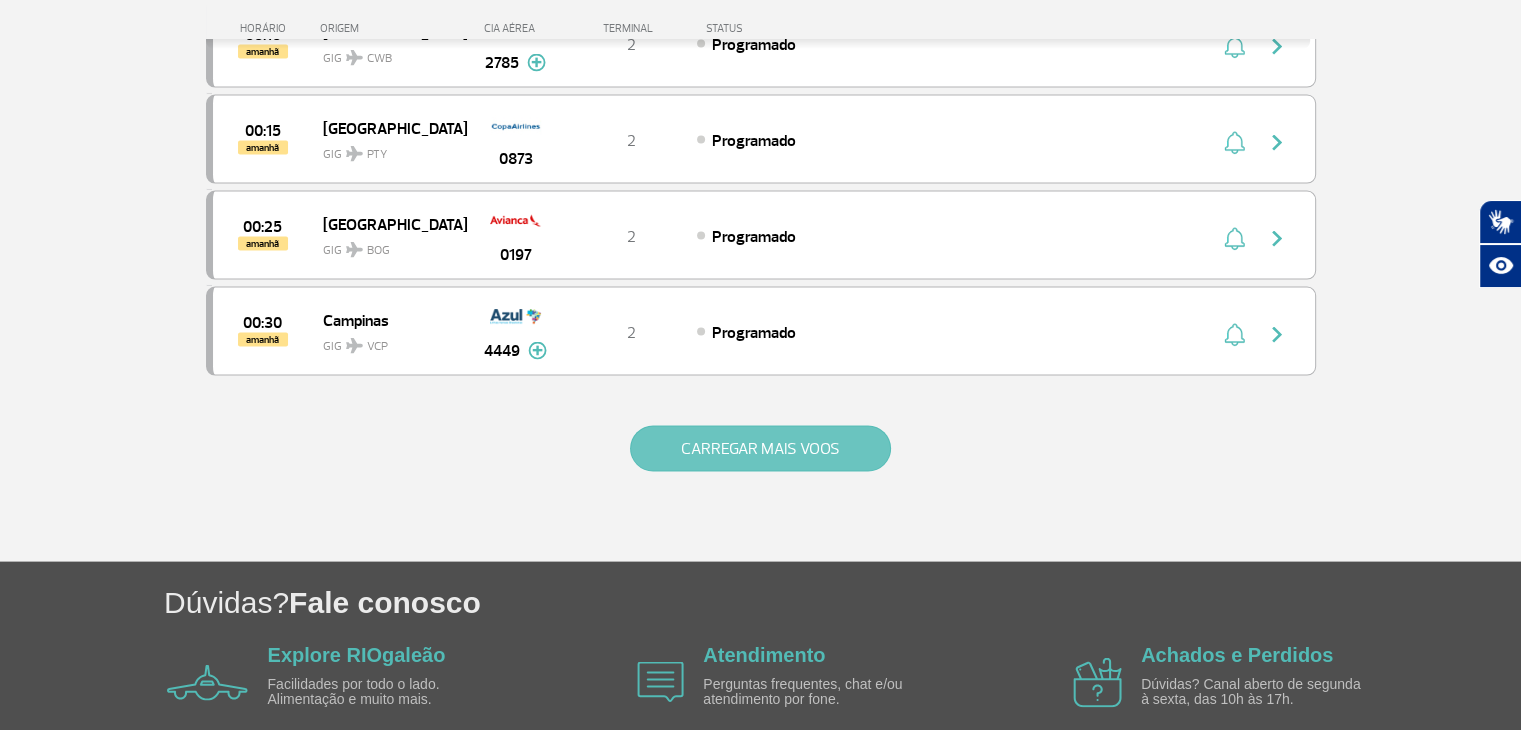 click on "CARREGAR MAIS VOOS" at bounding box center (760, 449) 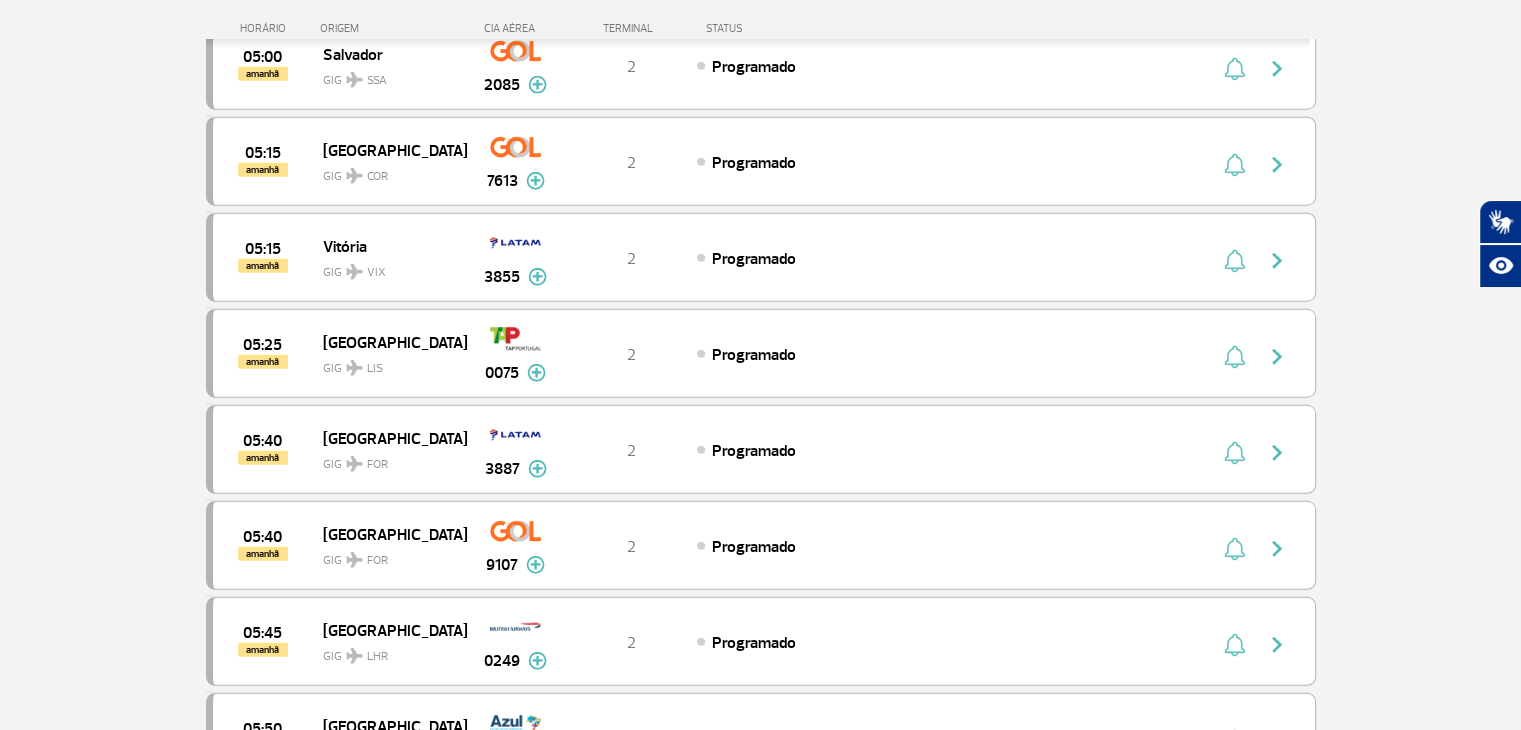 scroll, scrollTop: 13083, scrollLeft: 0, axis: vertical 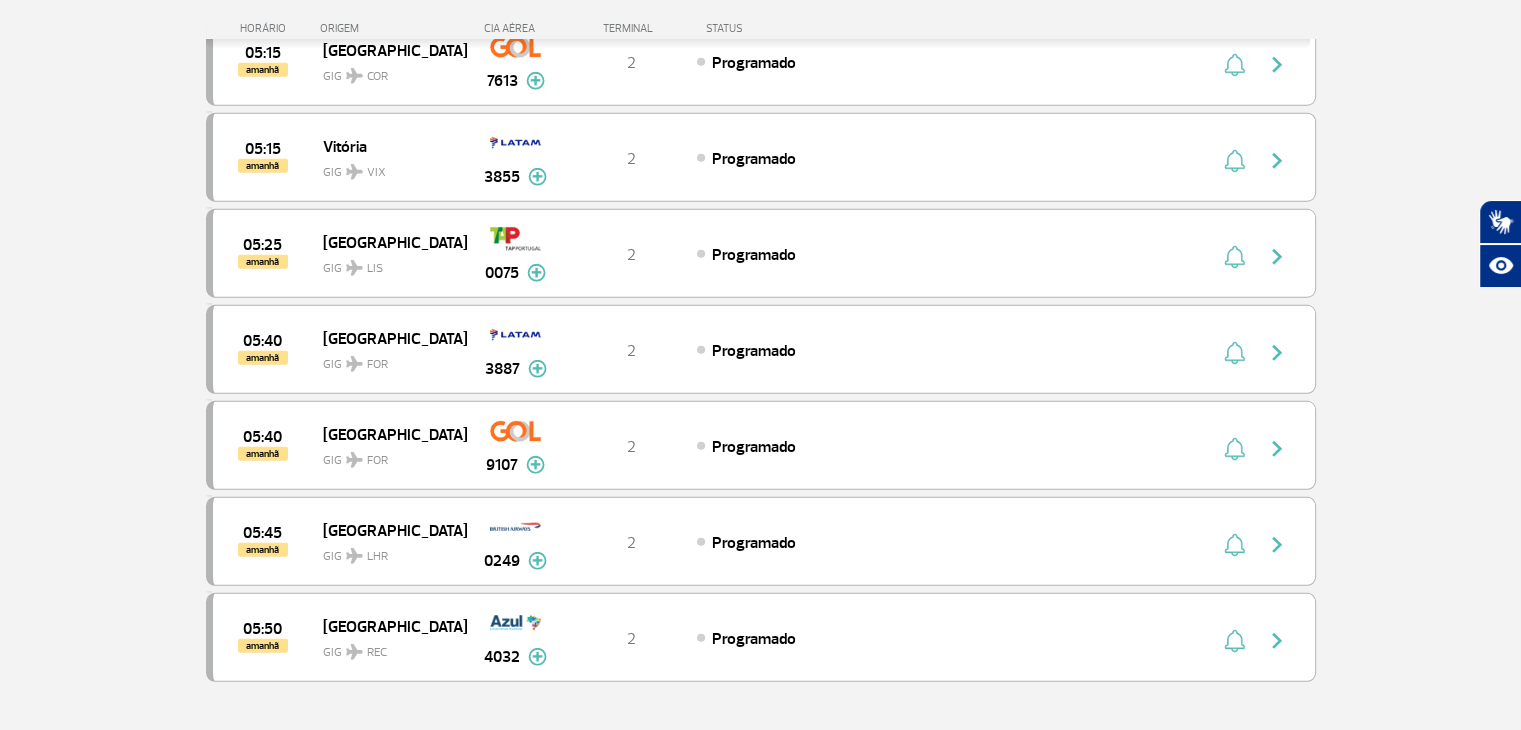 click on "CARREGAR MAIS VOOS" at bounding box center [760, 755] 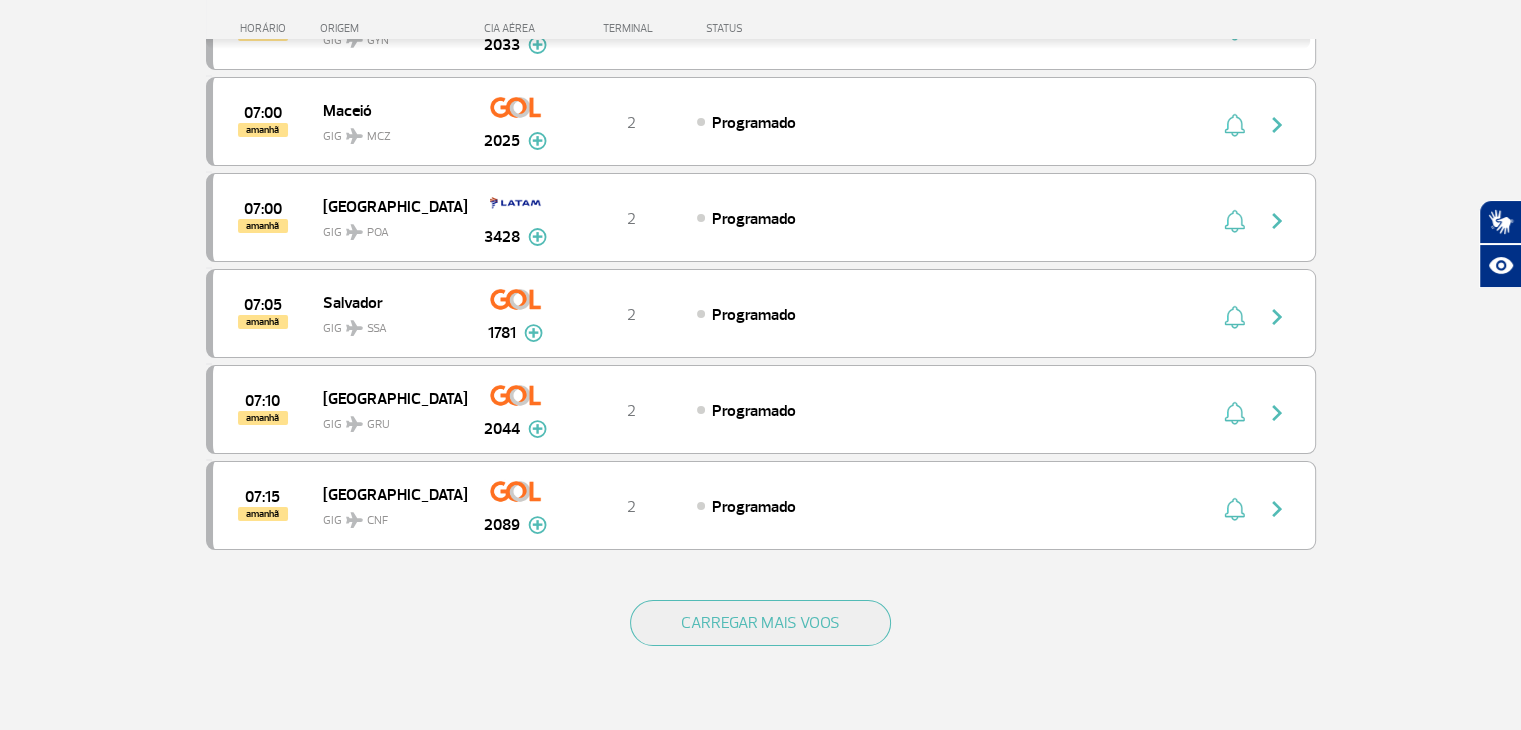 scroll, scrollTop: 15183, scrollLeft: 0, axis: vertical 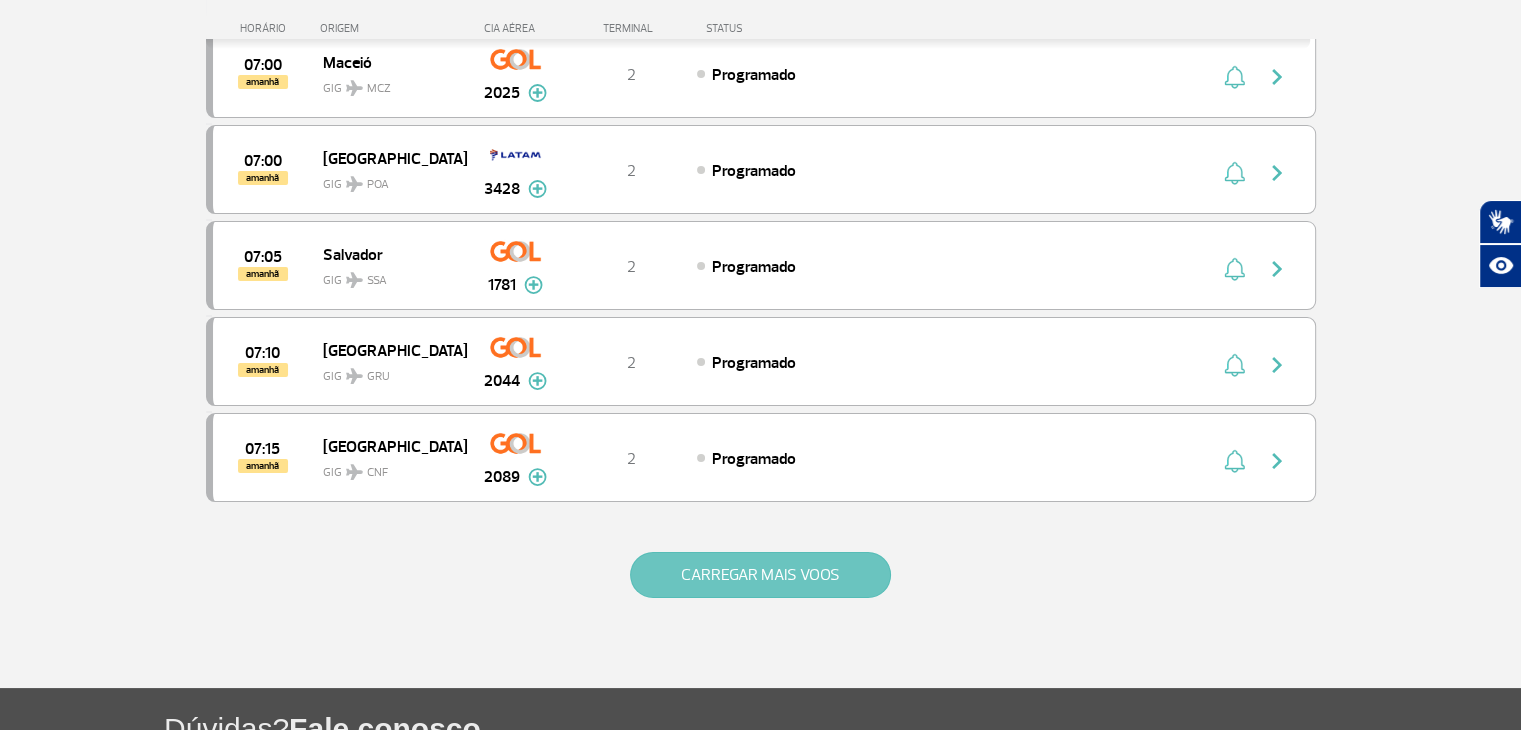 click on "CARREGAR MAIS VOOS" at bounding box center (760, 575) 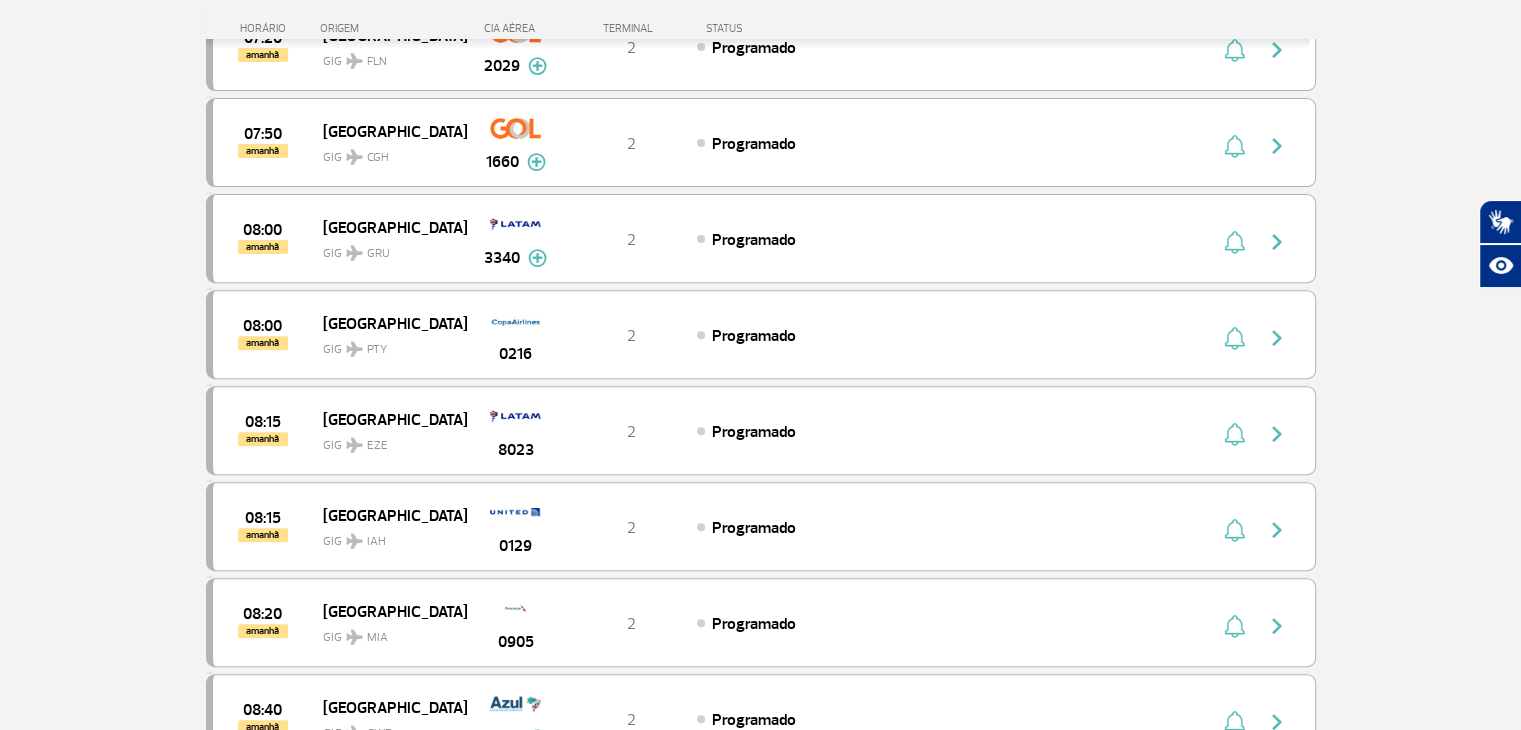 scroll, scrollTop: 15883, scrollLeft: 0, axis: vertical 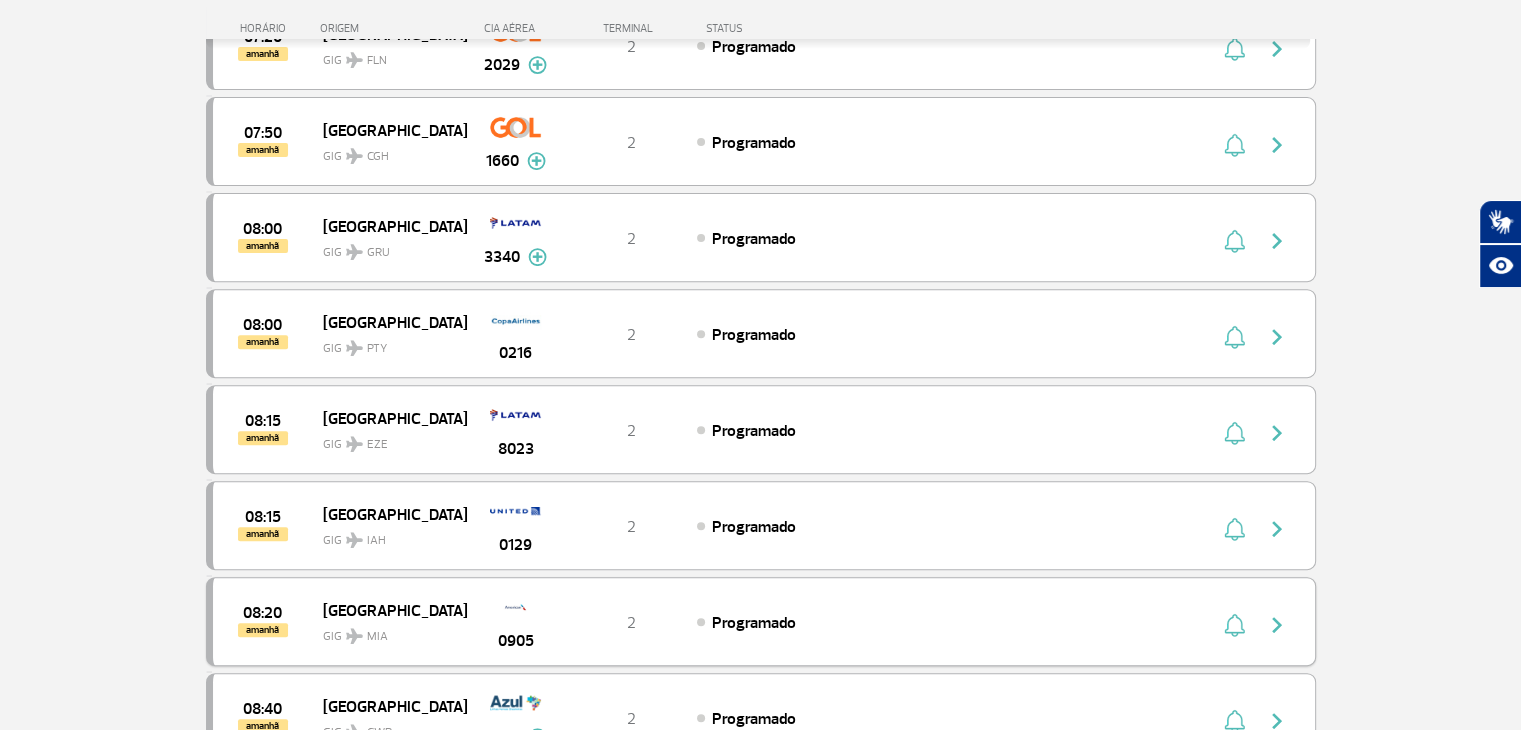 click at bounding box center [1277, 625] 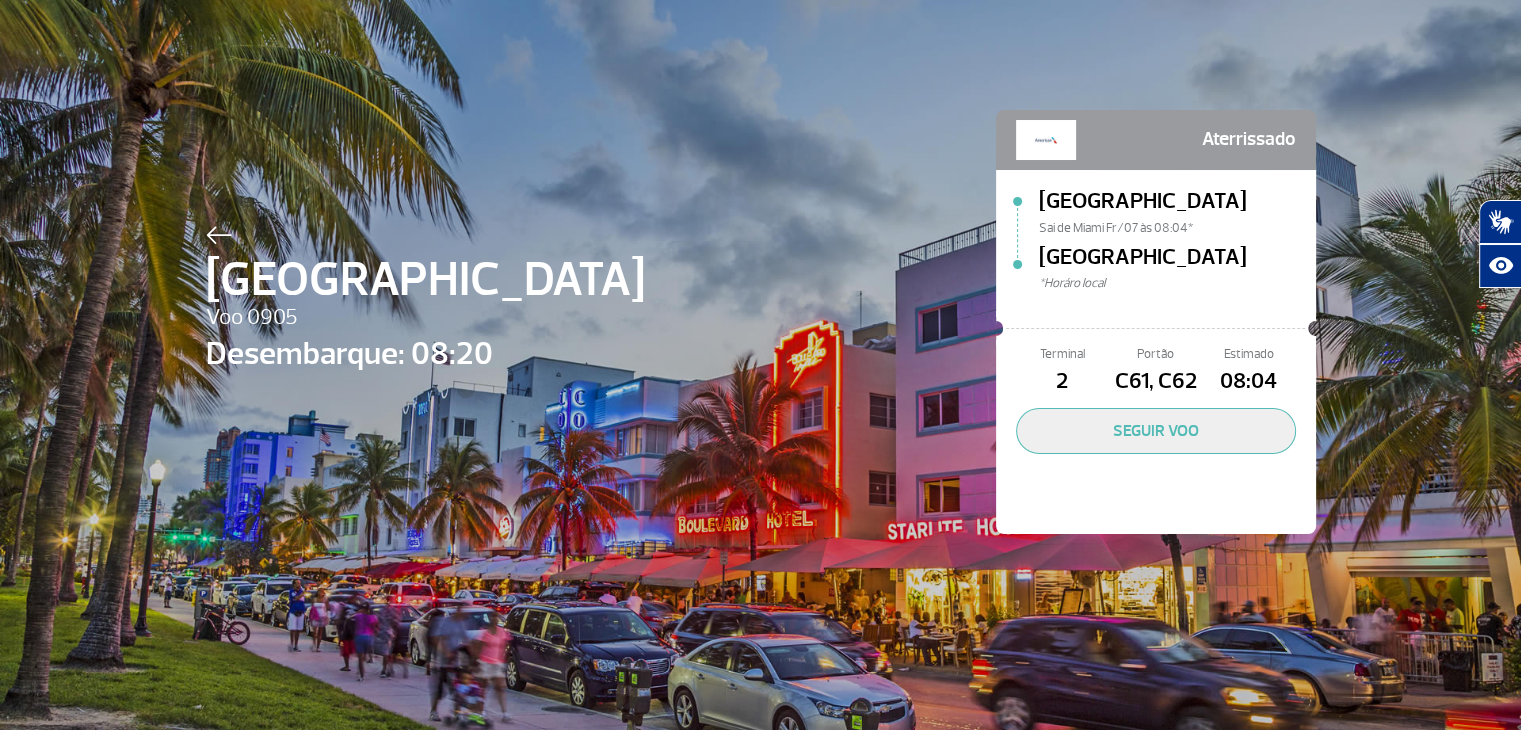 scroll, scrollTop: 0, scrollLeft: 0, axis: both 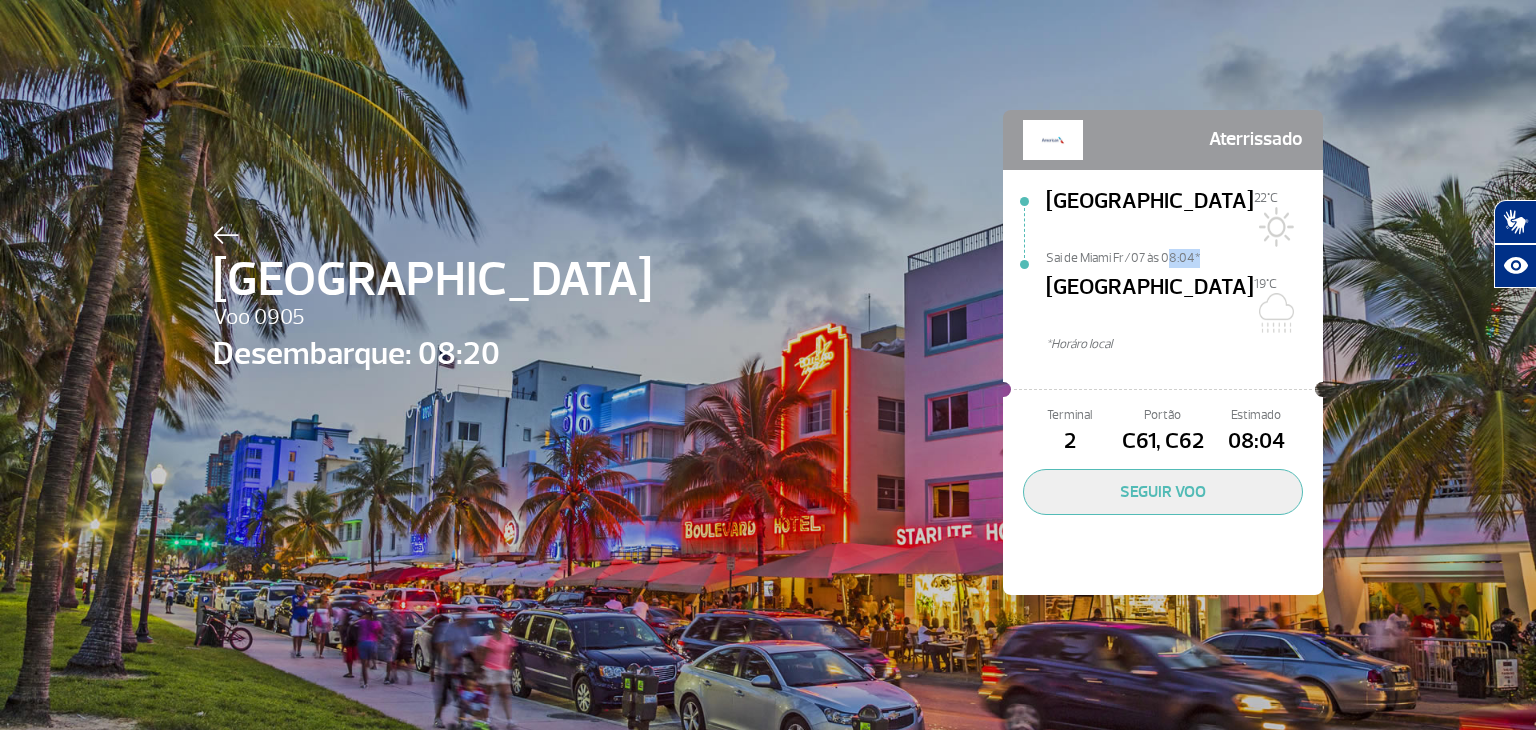 drag, startPoint x: 1166, startPoint y: 236, endPoint x: 1204, endPoint y: 234, distance: 38.052597 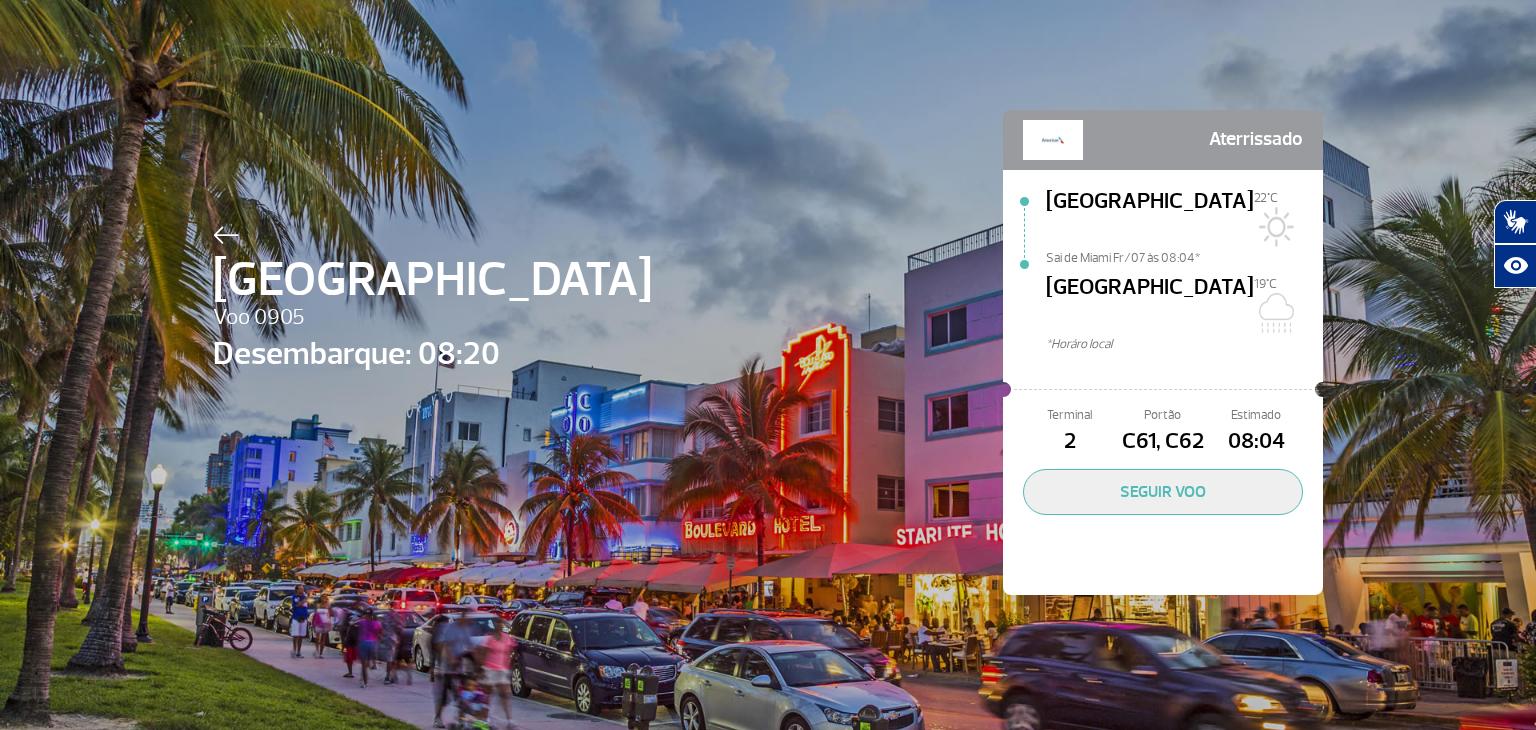click on "Miami 22°C Sai de Miami Fr/07 às 08:04* [GEOGRAPHIC_DATA][DATE]C *[GEOGRAPHIC_DATA] local" 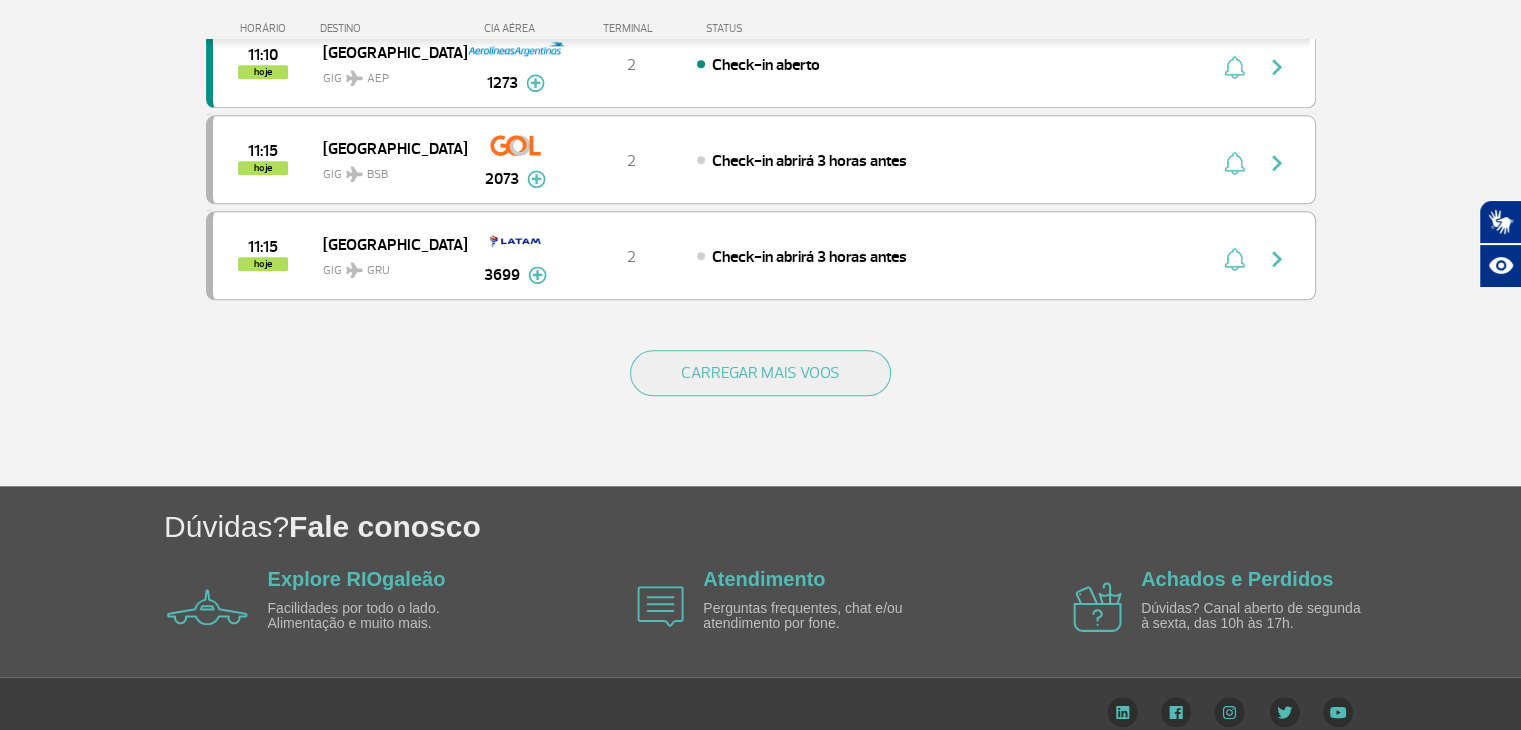 scroll, scrollTop: 1963, scrollLeft: 0, axis: vertical 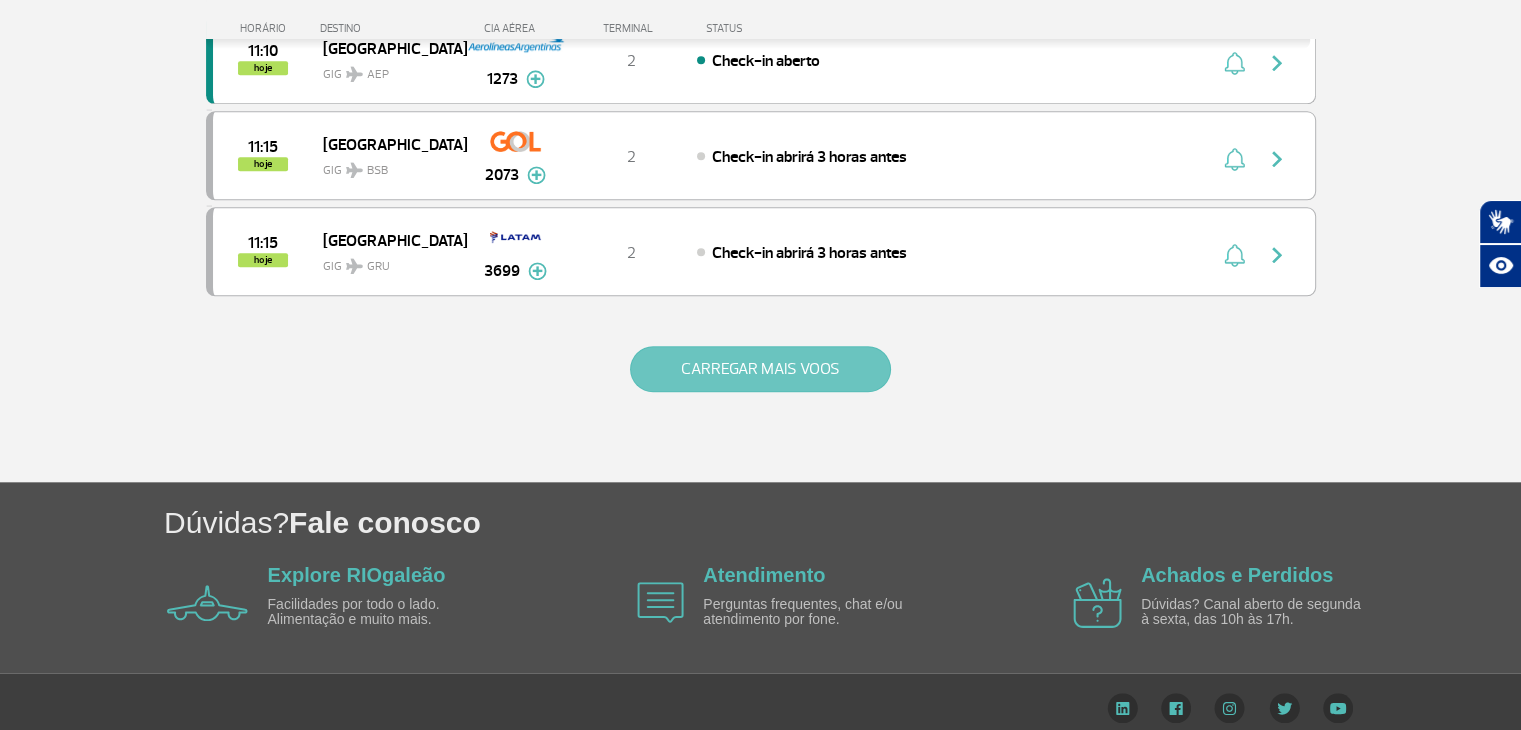 click on "CARREGAR MAIS VOOS" at bounding box center (760, 369) 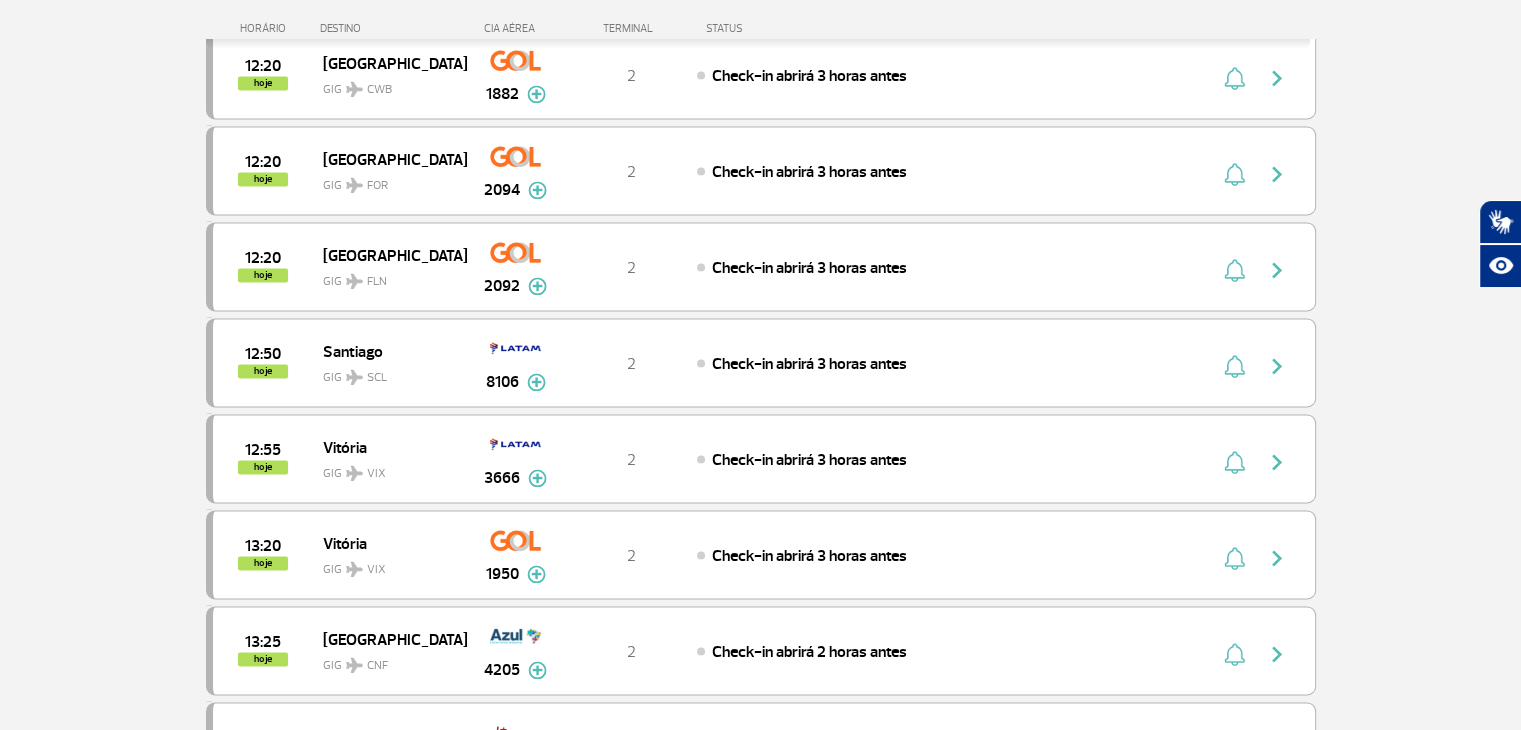 scroll, scrollTop: 3867, scrollLeft: 0, axis: vertical 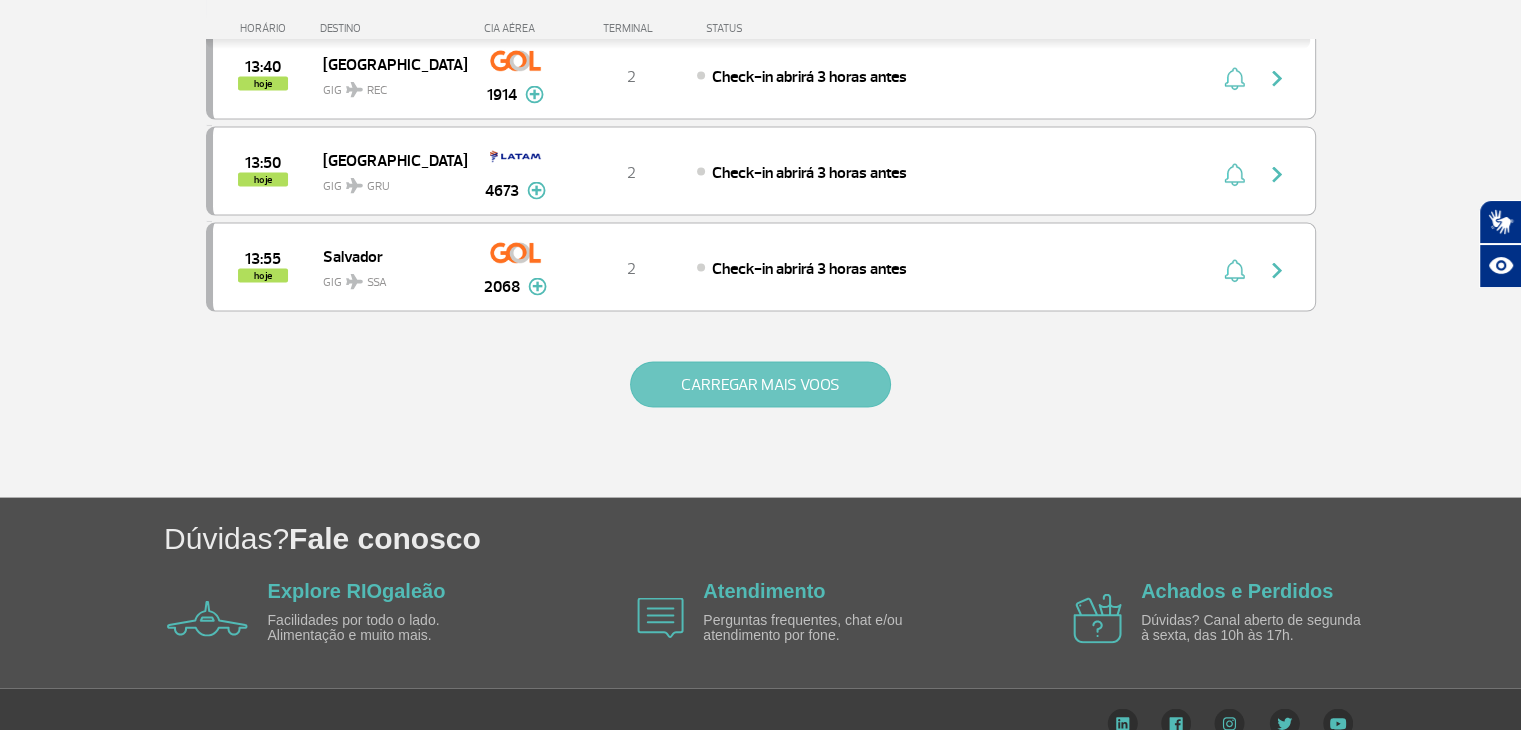 click on "CARREGAR MAIS VOOS" at bounding box center (760, 385) 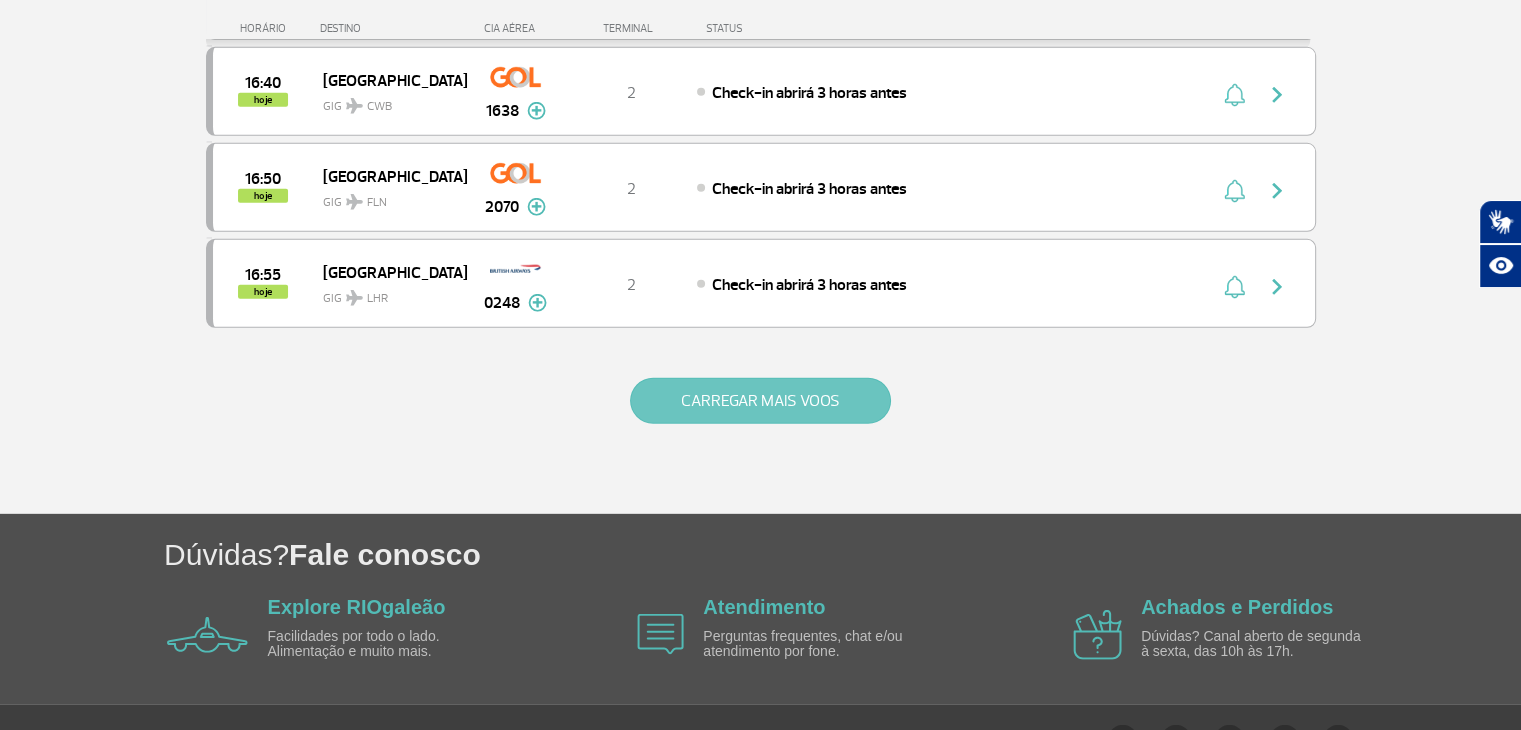 click on "Página Inicial > Voos > Painel de Voos Painel de Voos  Partidas   Chegadas  08:50 09:12 hoje Recife GIG REC 2002 Parcerias:  Air France   1932   COPA Airlines   3641   Emirates Airlines   3695   Emirates Airlines   3697   TAP Portugal   4176   Avianca   4794   Aerolineas [GEOGRAPHIC_DATA]   7680  T2  Voo fechado  Air [GEOGRAPHIC_DATA] 1932 COPA Airlines 3641 Emirates Airlines 3695 Emirates Airlines 3697 TAP [GEOGRAPHIC_DATA] 4176 Avianca 4794 Aerolineas [GEOGRAPHIC_DATA] 7680 09:35 09:26 hoje Aracaju GIG AJU 2048 Parcerias:  Azul Linhas Aéreas   3024   Azul Linhas Aéreas   3074   COPA Airlines   3508   COPA Airlines   3530   COPA Airlines   3537   Emirates Airlines   3707   Avianca   4616   Avianca   4631   TAP Portugal   5994   Aerolineas Argentinas   7566   KLM Royal Dutch Airlines   9352  T2  Voo fechado  Azul Linhas Aéreas 3024 Azul Linhas Aéreas 3074 COPA Airlines 3508 COPA Airlines 3530 COPA Airlines 3537 Emirates Airlines 3707 Avianca 4616 Avianca 4631 TAP [GEOGRAPHIC_DATA] 5994 Aerolineas [GEOGRAPHIC_DATA] 7566 KLM Royal Dutch Airlines 9352 hoje" at bounding box center (761, -2560) 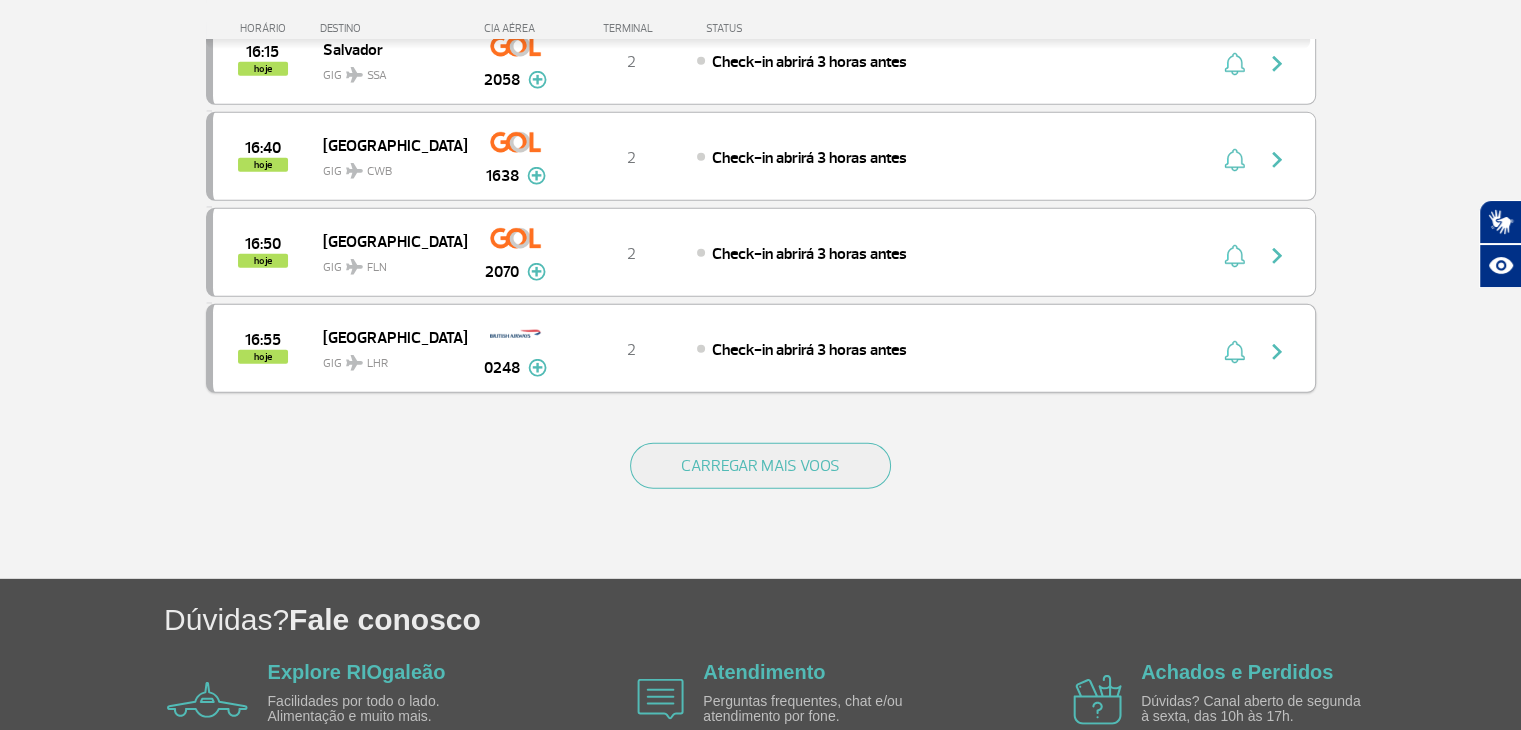 scroll, scrollTop: 5657, scrollLeft: 0, axis: vertical 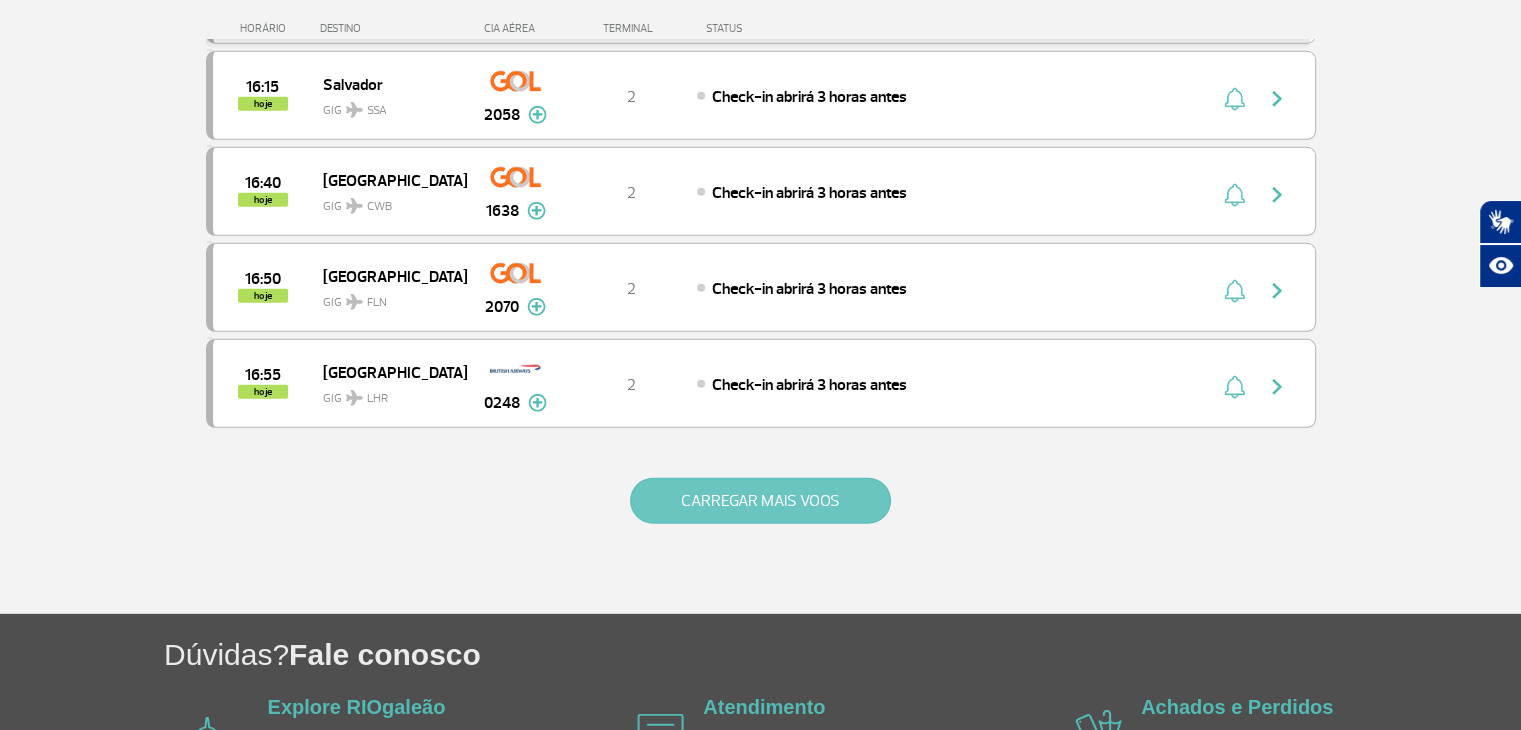 click on "CARREGAR MAIS VOOS" at bounding box center (760, 501) 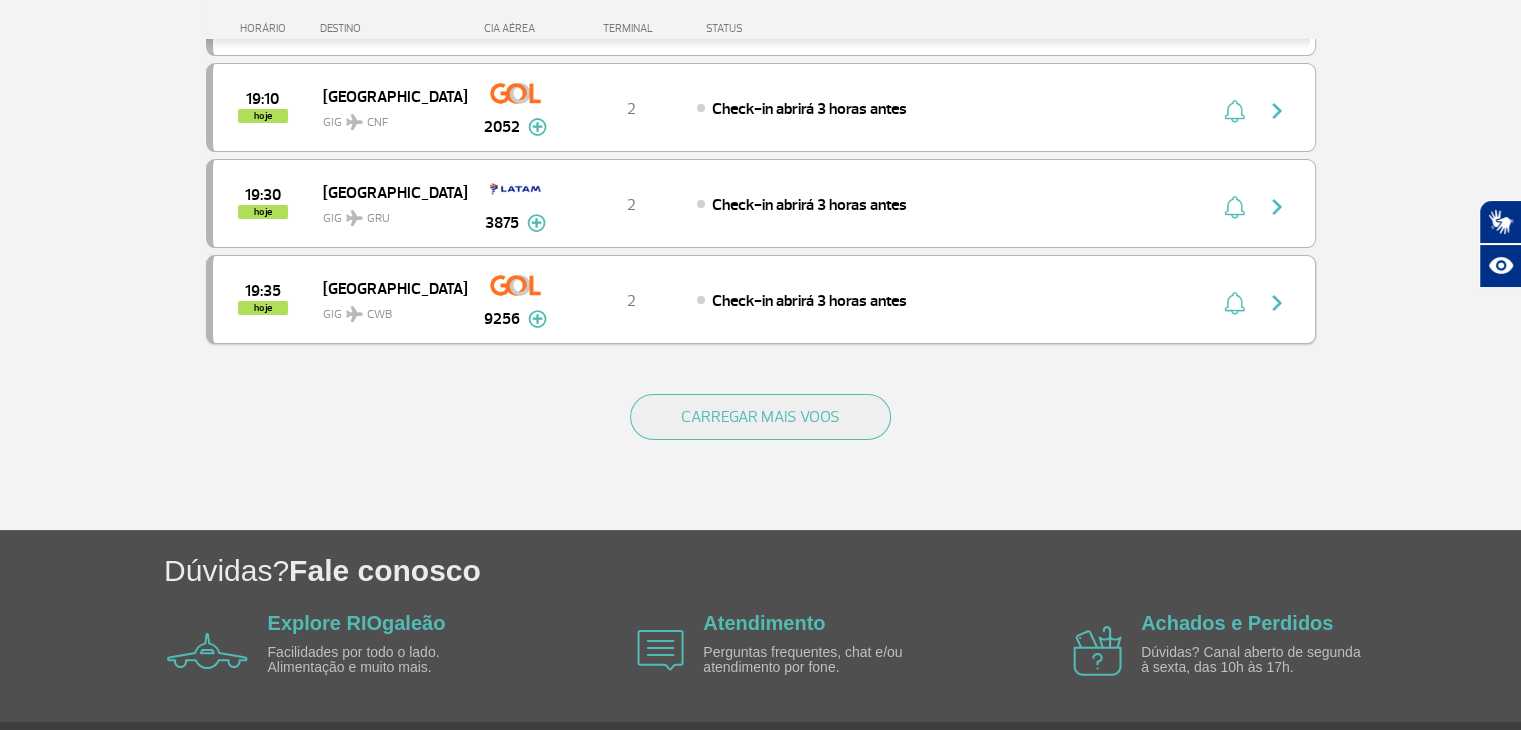 scroll, scrollTop: 7561, scrollLeft: 0, axis: vertical 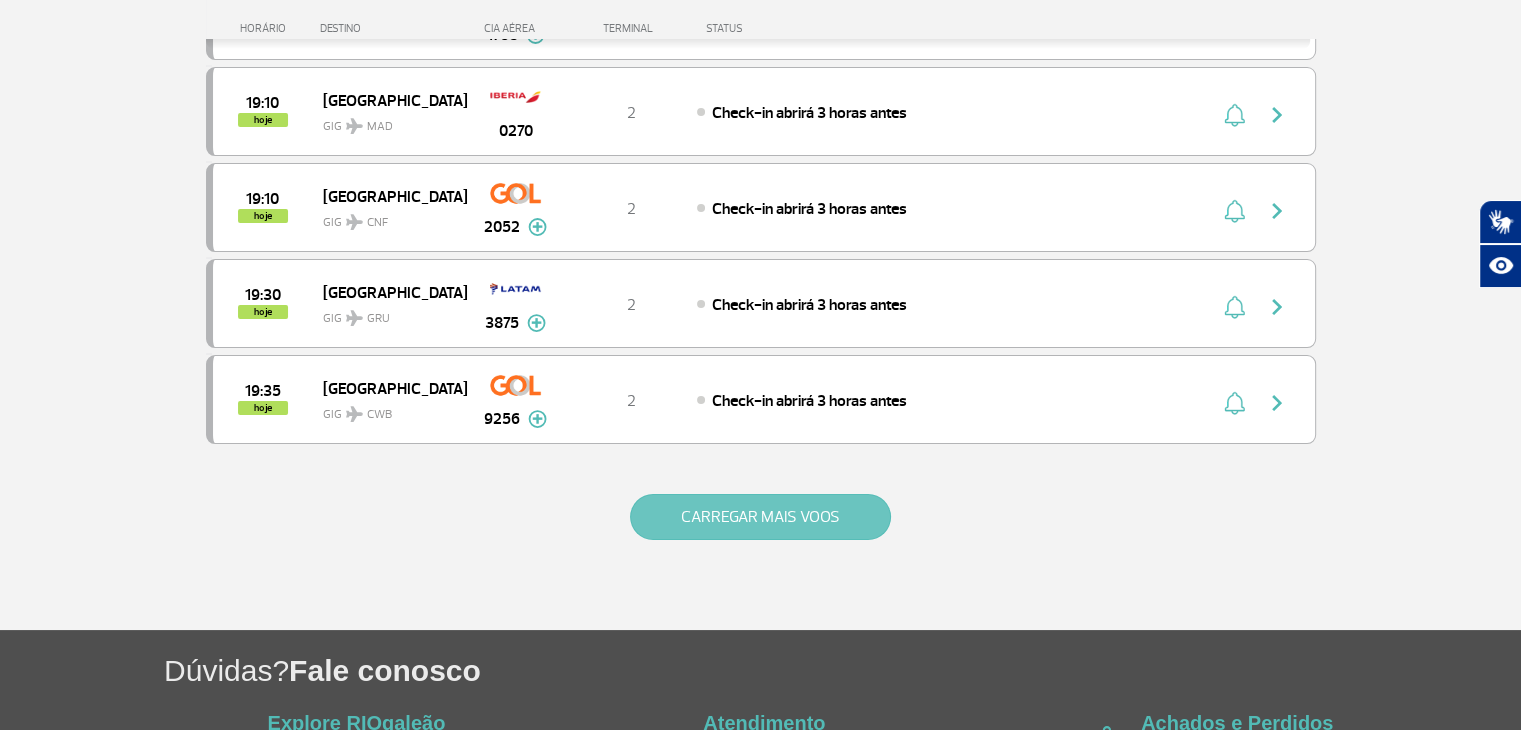click on "CARREGAR MAIS VOOS" at bounding box center [760, 517] 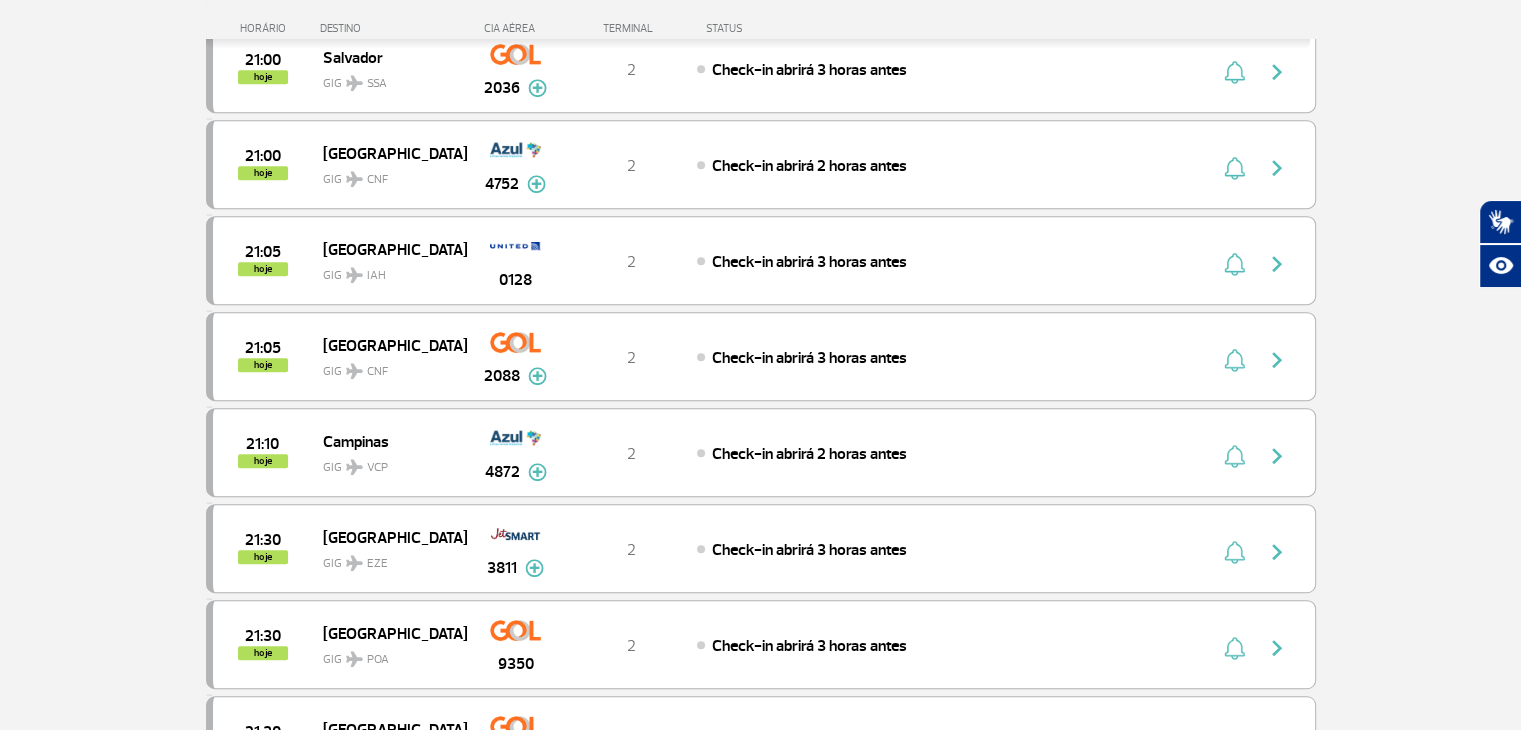 scroll, scrollTop: 8761, scrollLeft: 0, axis: vertical 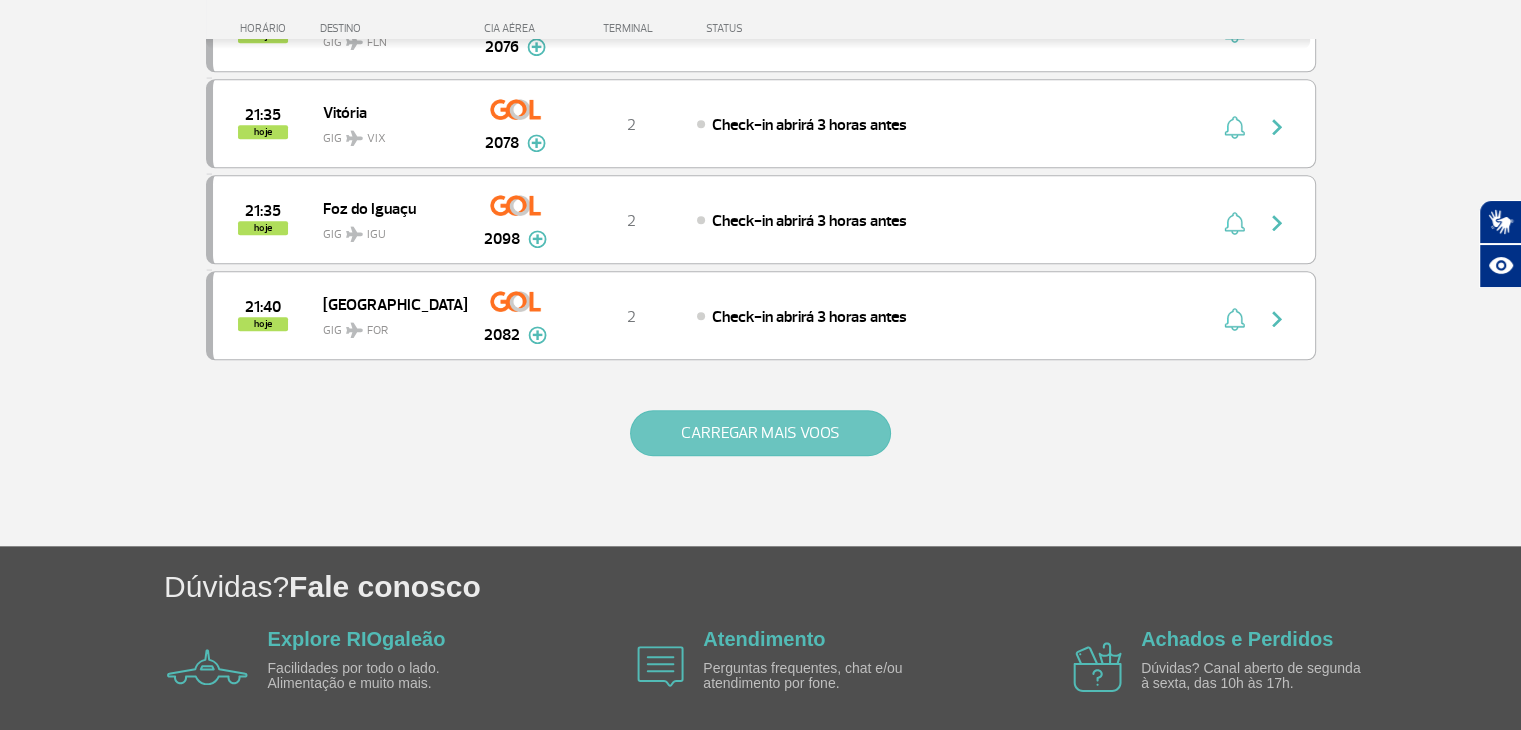 click on "CARREGAR MAIS VOOS" at bounding box center (760, 433) 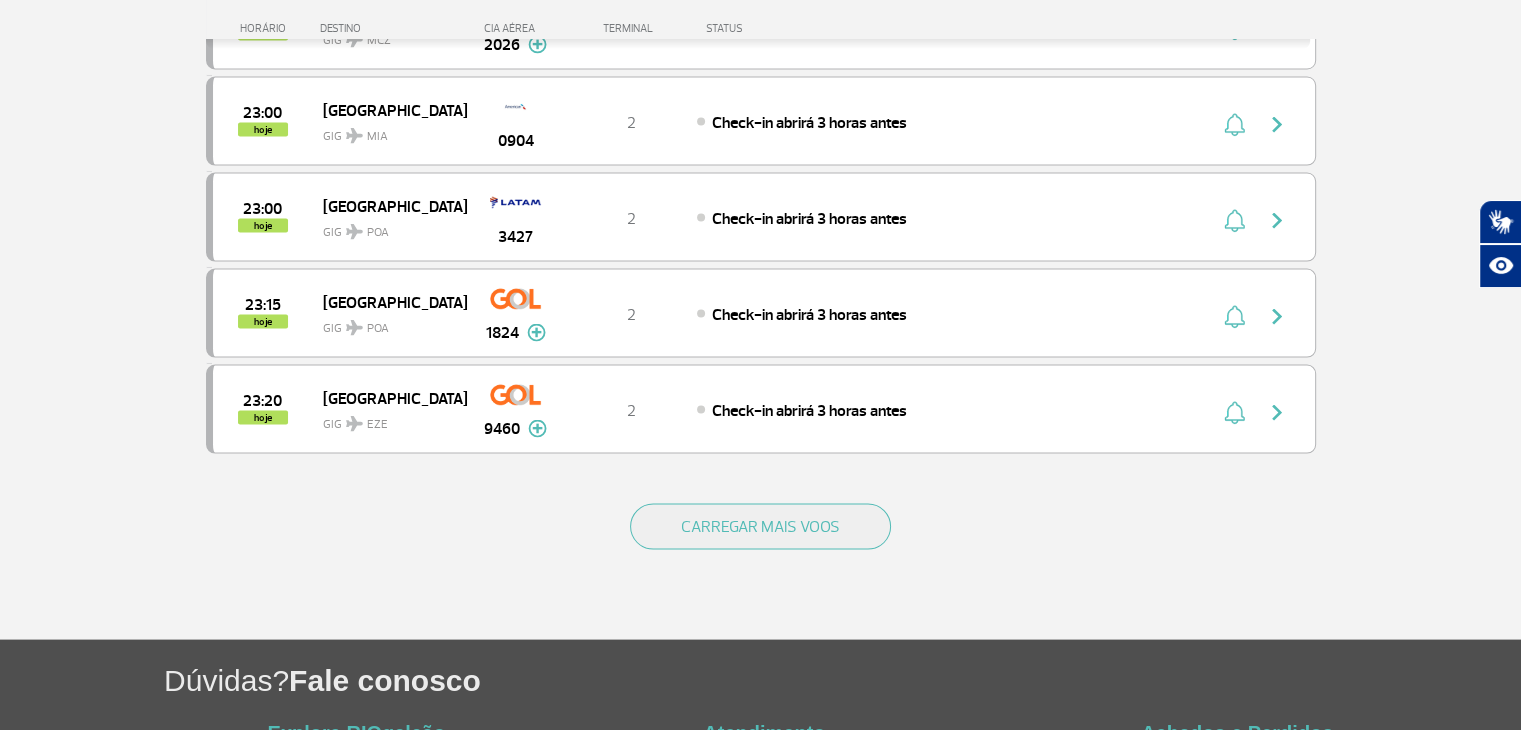 scroll, scrollTop: 11469, scrollLeft: 0, axis: vertical 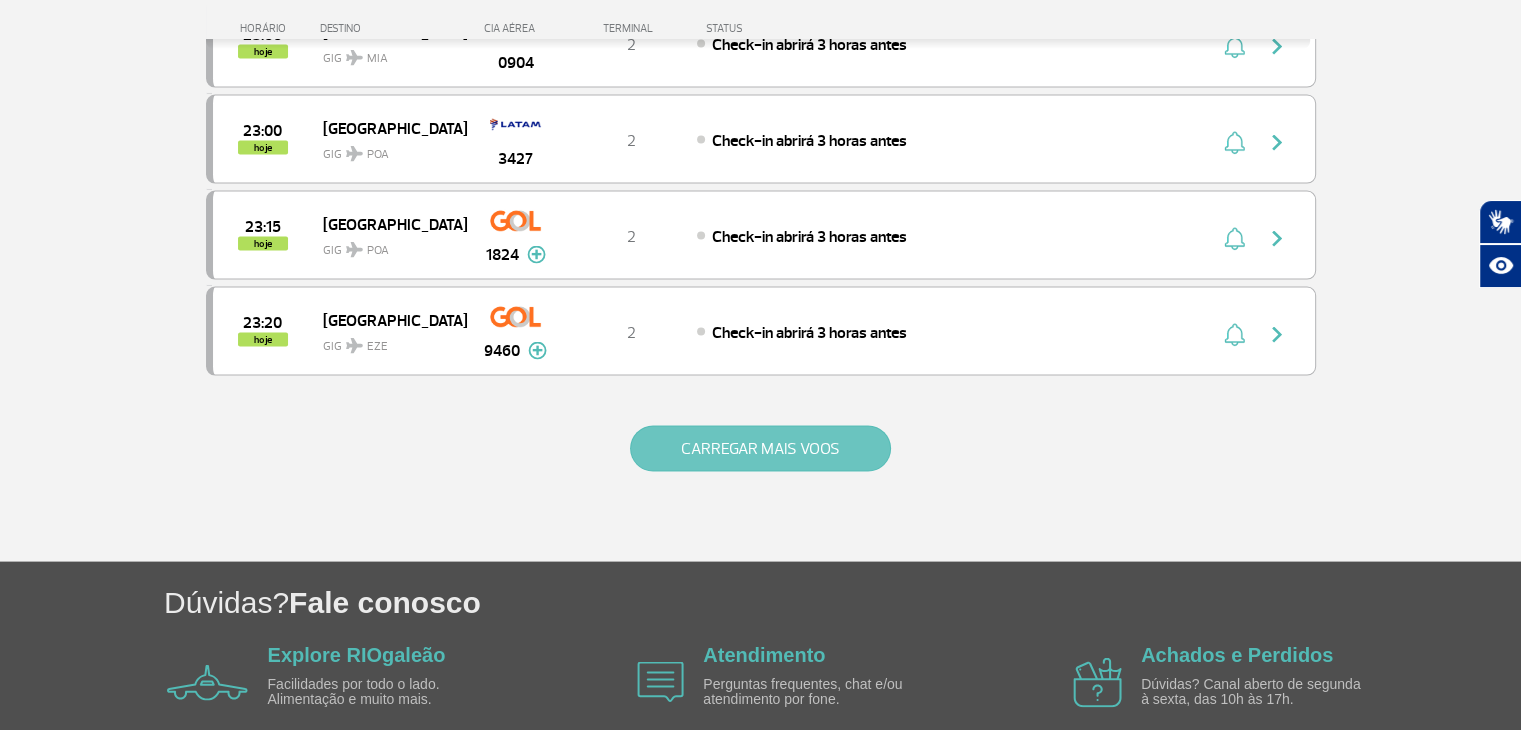 click on "CARREGAR MAIS VOOS" at bounding box center (760, 449) 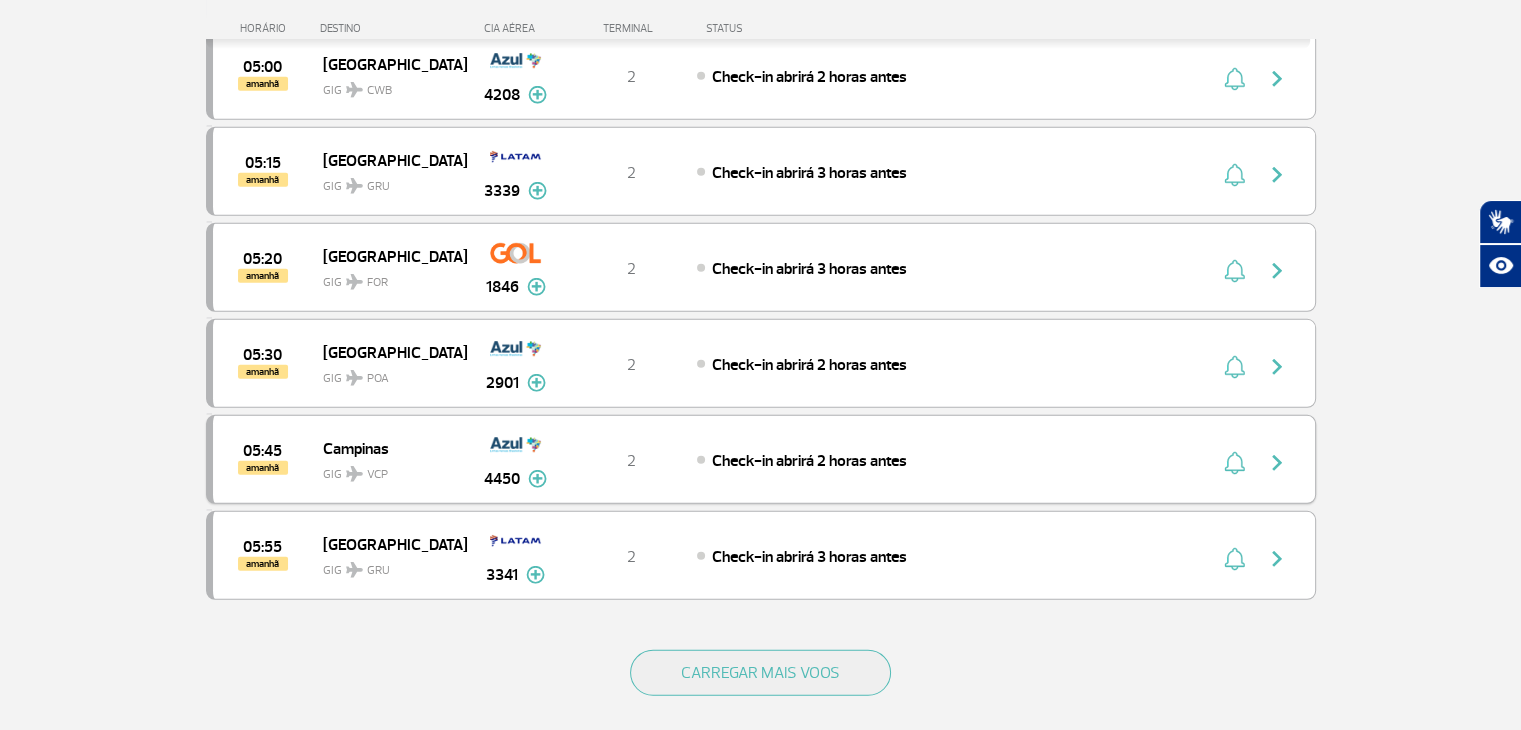 scroll, scrollTop: 13169, scrollLeft: 0, axis: vertical 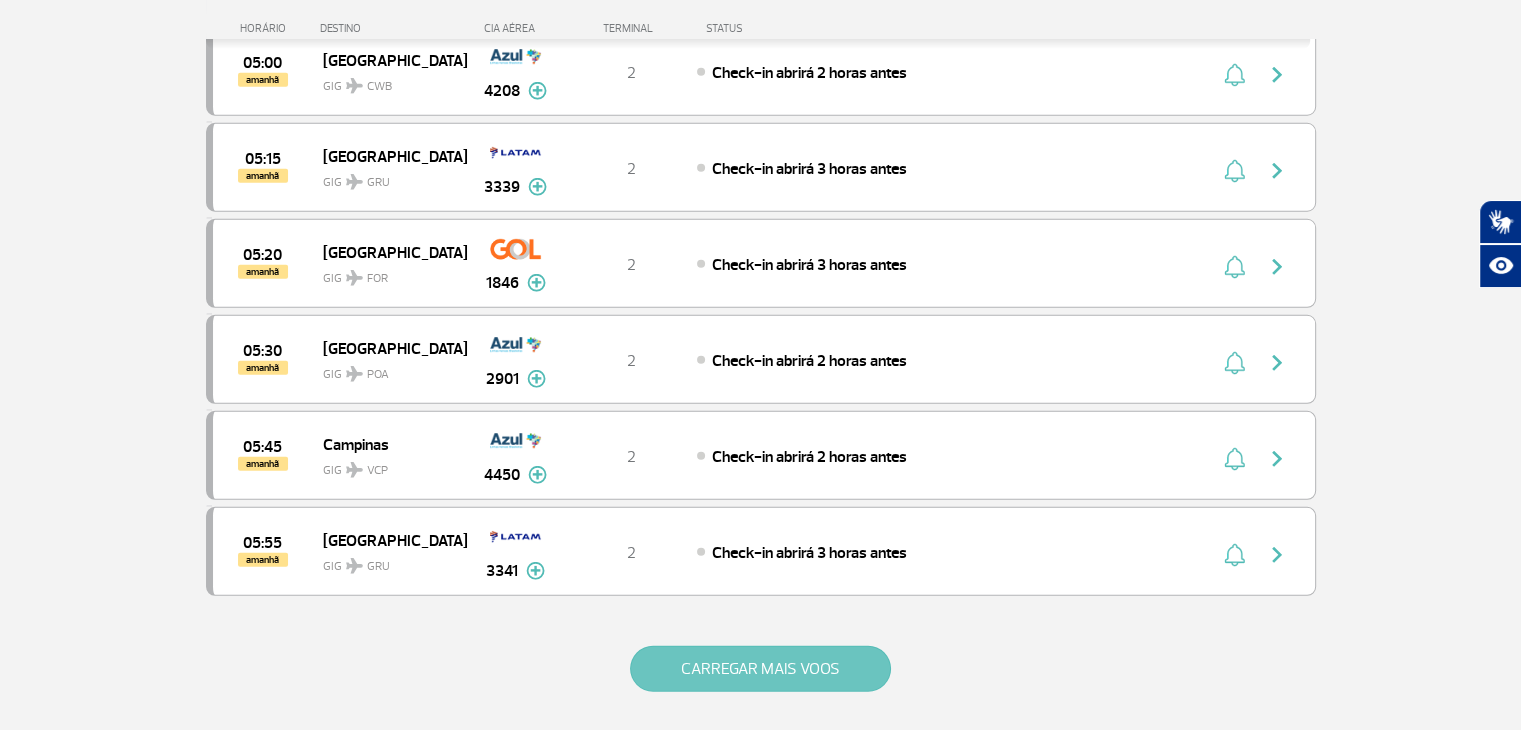 click on "CARREGAR MAIS VOOS" at bounding box center (760, 669) 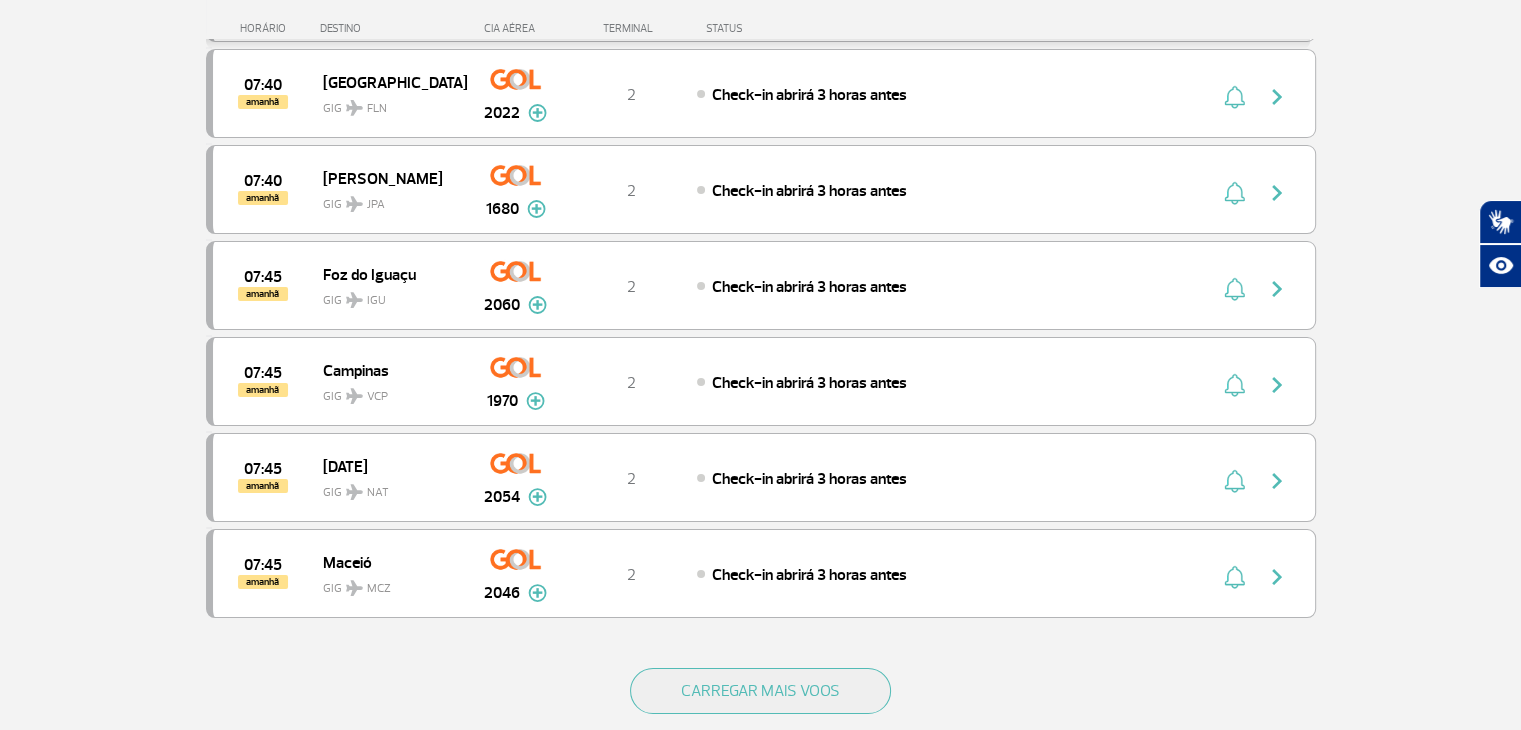 scroll, scrollTop: 15069, scrollLeft: 0, axis: vertical 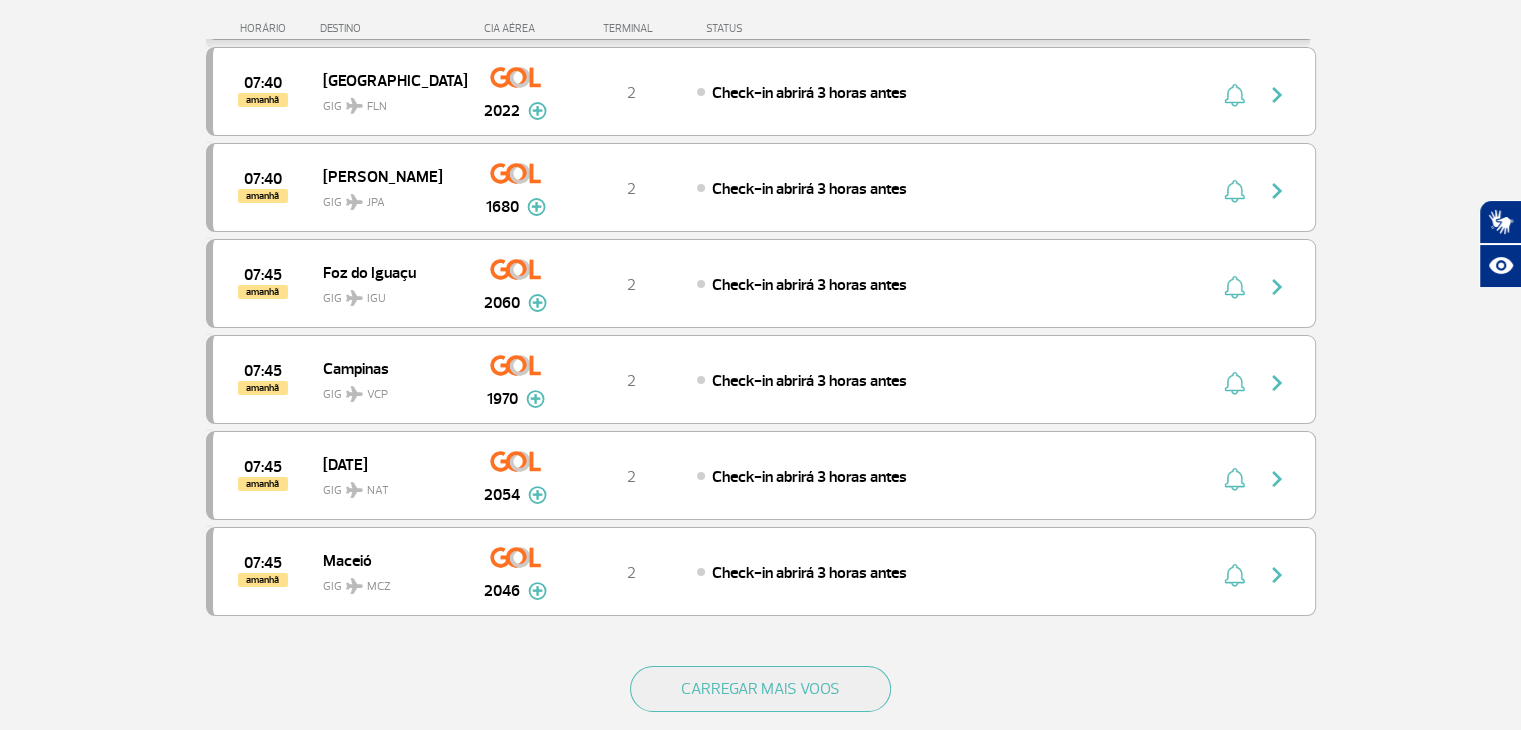 click on "CARREGAR MAIS VOOS" at bounding box center [761, 721] 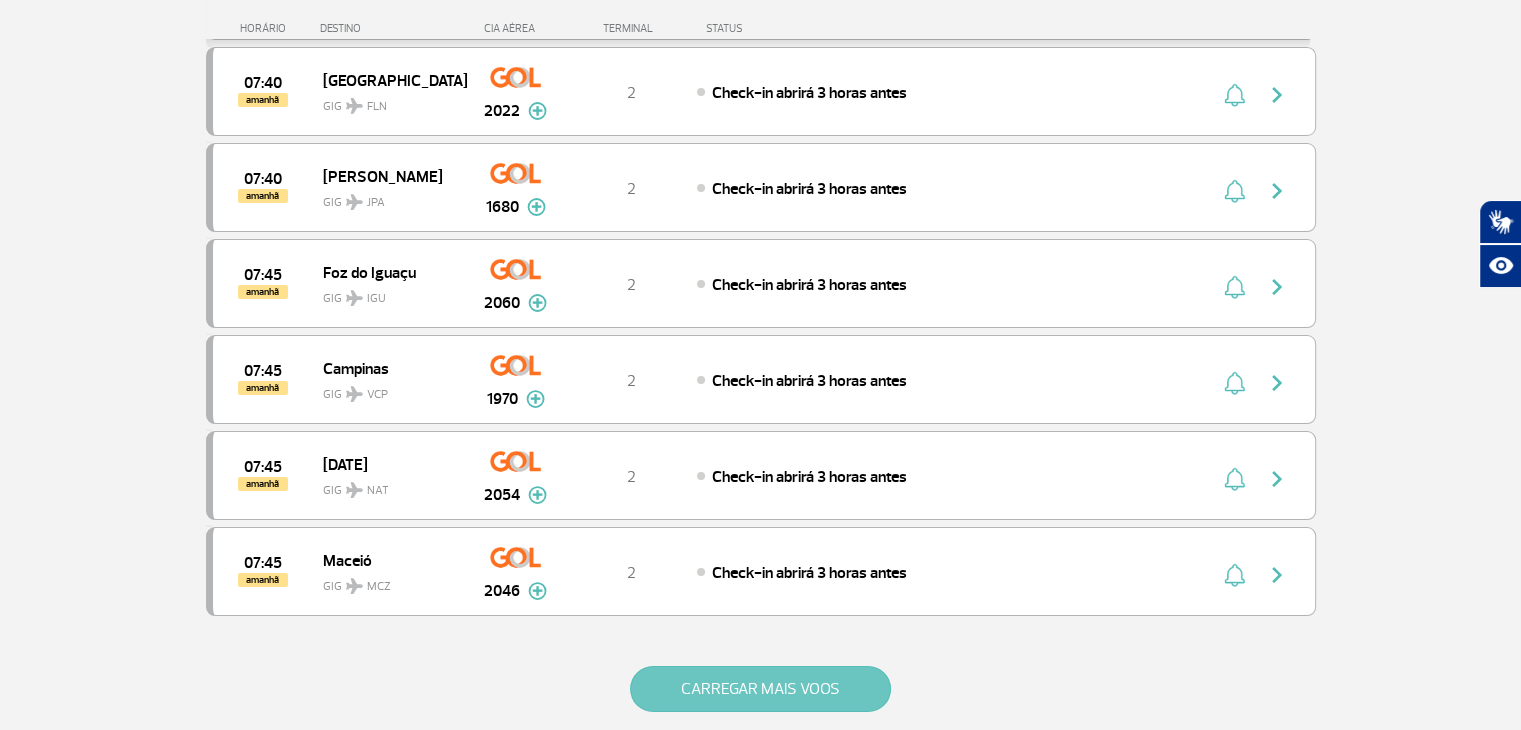 click on "CARREGAR MAIS VOOS" at bounding box center [760, 689] 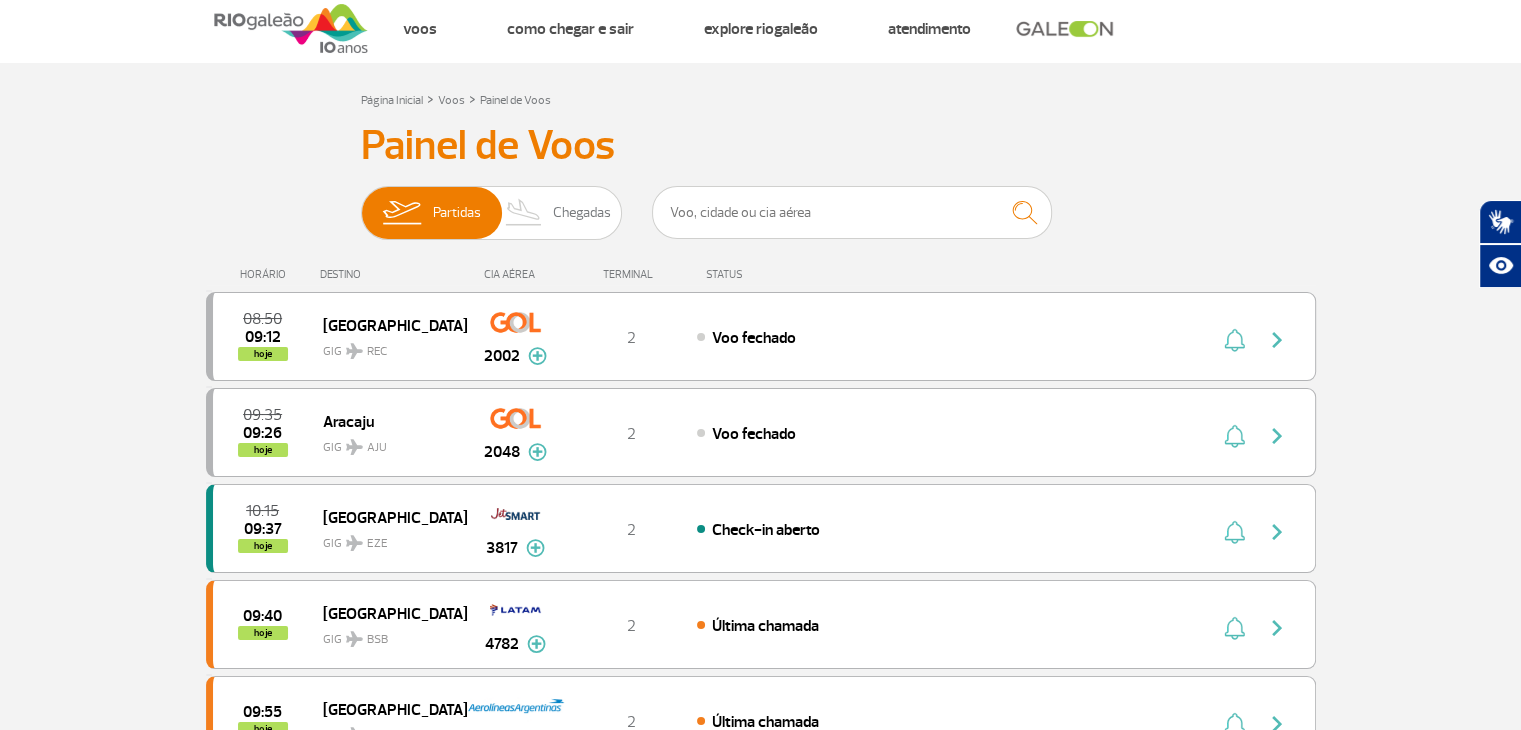 scroll, scrollTop: 0, scrollLeft: 0, axis: both 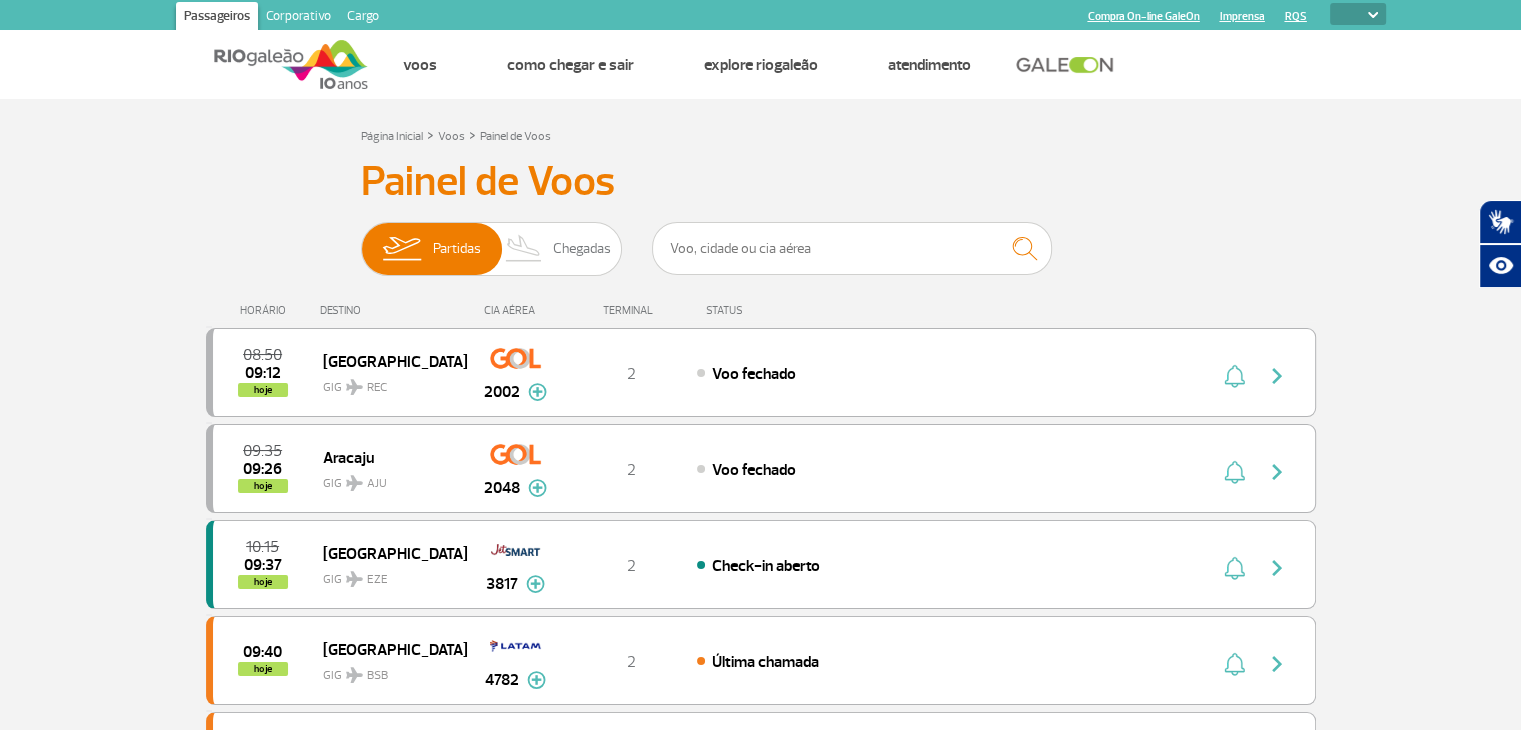 click on "Painel de Voos  Partidas   Chegadas  08:50 09:12 hoje Recife GIG REC 2002 Parcerias:  Air France   1932   COPA Airlines   3641   Emirates Airlines   3695   Emirates Airlines   3697   TAP Portugal   4176   Avianca   4794   Aerolineas [GEOGRAPHIC_DATA]   7680  T2  Voo fechado  Air France 1932 COPA Airlines 3641 Emirates Airlines 3695 Emirates Airlines 3697 TAP [GEOGRAPHIC_DATA] 4176 Avianca 4794 Aerolineas [GEOGRAPHIC_DATA] 7680 09:35 09:26 hoje [GEOGRAPHIC_DATA] GIG AJU 2048 Parcerias:  Azul Linhas Aéreas   3024   Azul Linhas Aéreas   3074   COPA Airlines   3508   COPA Airlines   3530   COPA Airlines   3537   Emirates Airlines   3707   Avianca   4616   Avianca   4631   TAP Portugal   5994   Aerolineas [GEOGRAPHIC_DATA]   7566   KLM Royal Dutch Airlines   9352  T2  Voo fechado  Azul Linhas Aéreas 3024 Azul Linhas Aéreas 3074 COPA Airlines 3508 COPA Airlines 3530 COPA Airlines 3537 Emirates Airlines 3707 Avianca 4616 Avianca 4631 TAP Portugal 5994 Aerolineas Argentinas 7566 KLM Royal Dutch Airlines 9352 10:15 09:37 hoje [GEOGRAPHIC_DATA] GIG EZE 3817 2" at bounding box center (761, 8500) 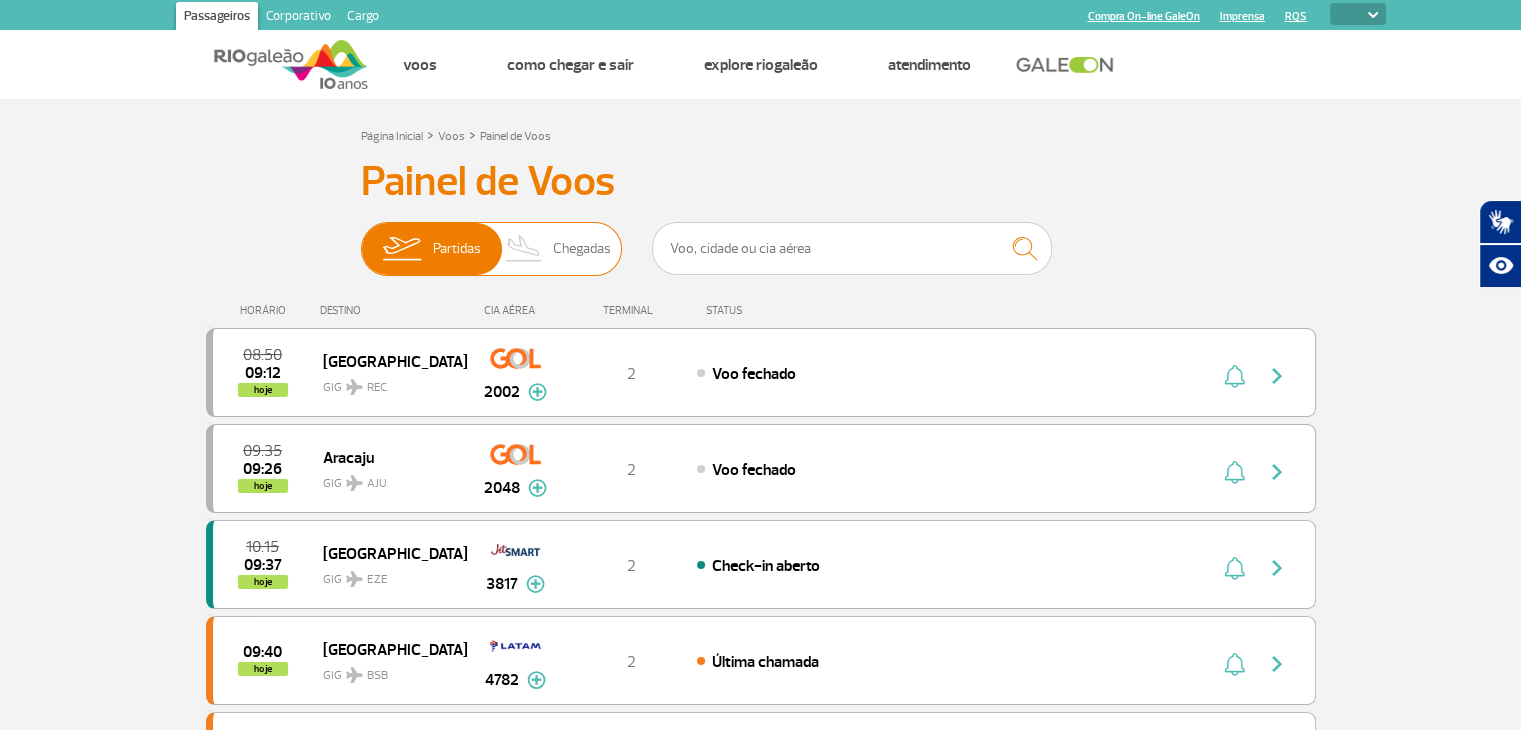 click on "Chegadas" at bounding box center [582, 249] 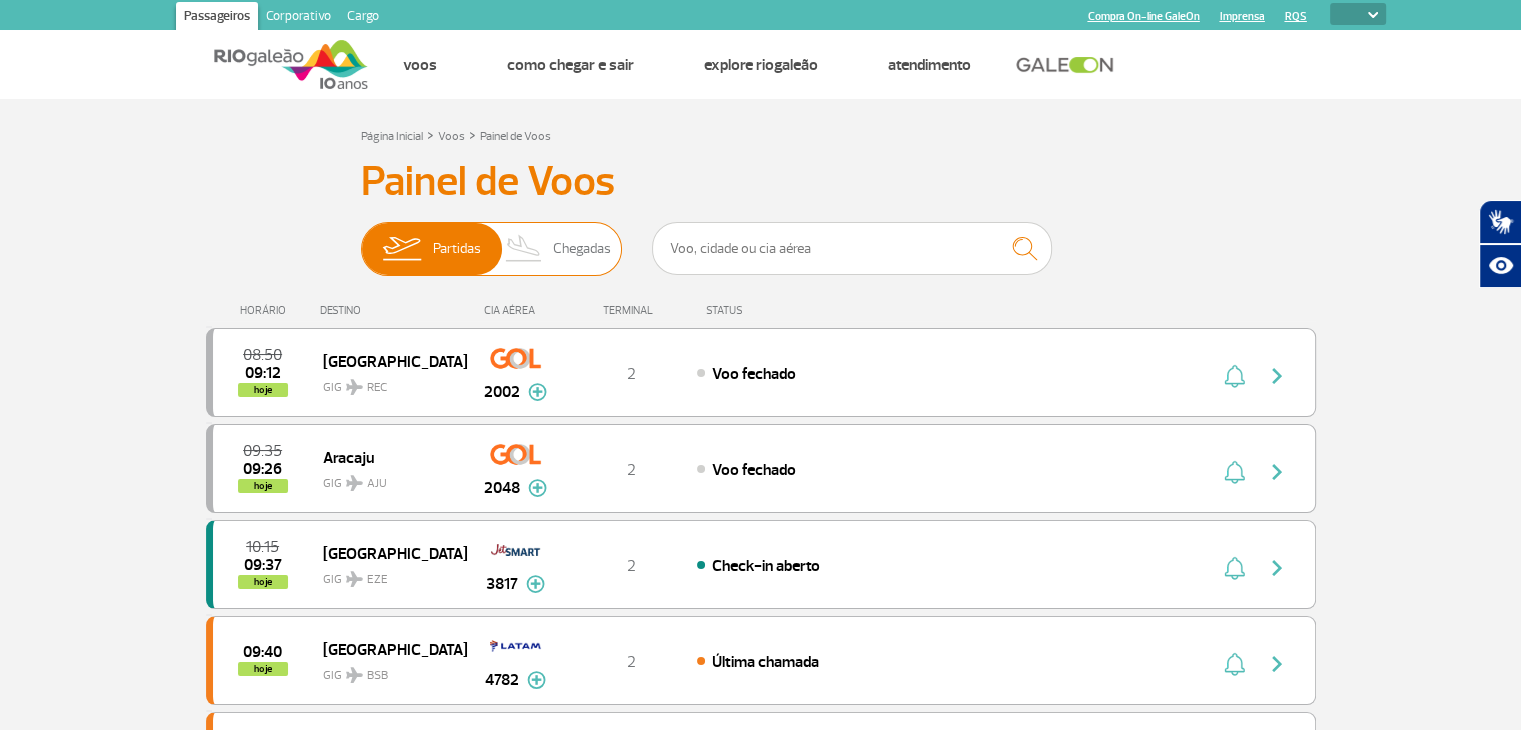 click on "Partidas   Chegadas" at bounding box center (361, 239) 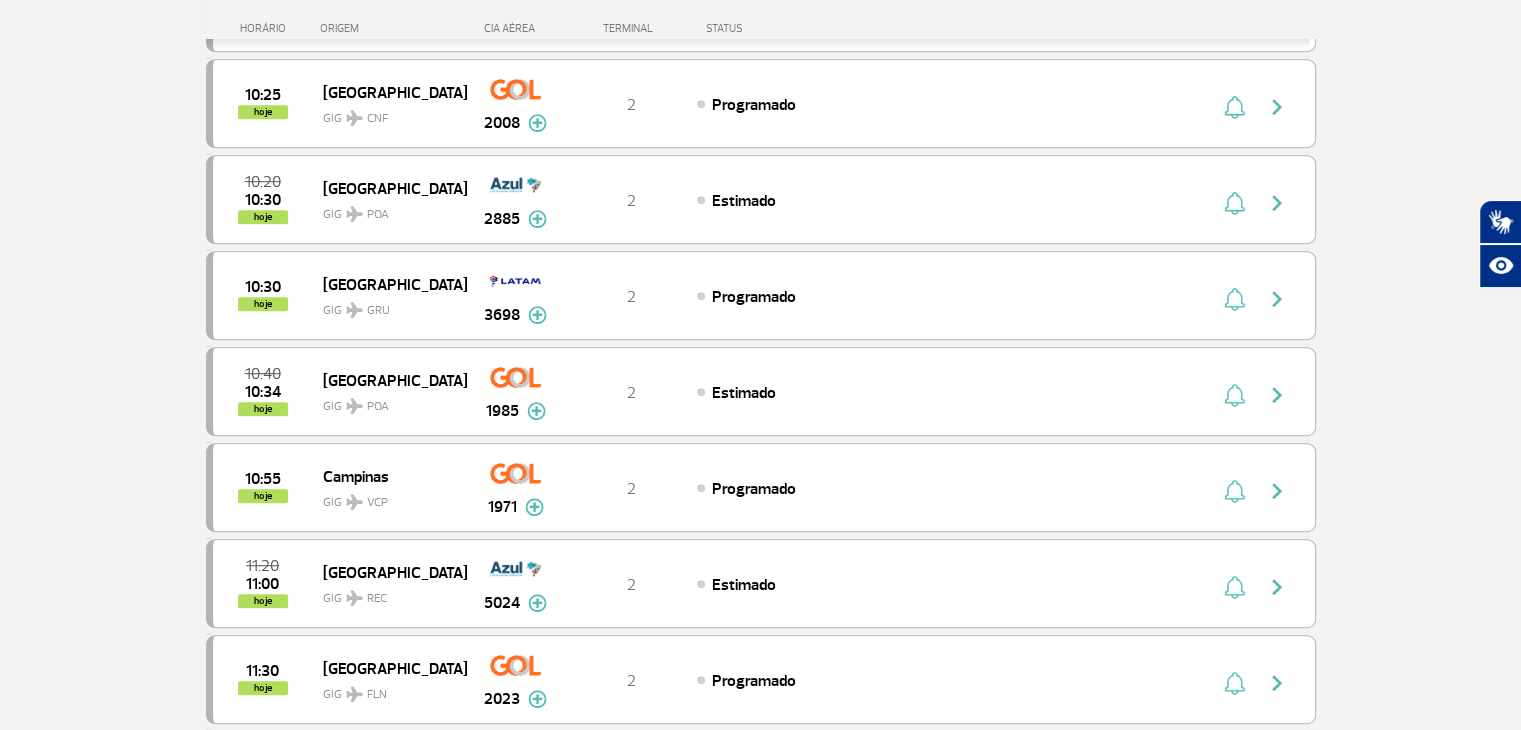 scroll, scrollTop: 1963, scrollLeft: 0, axis: vertical 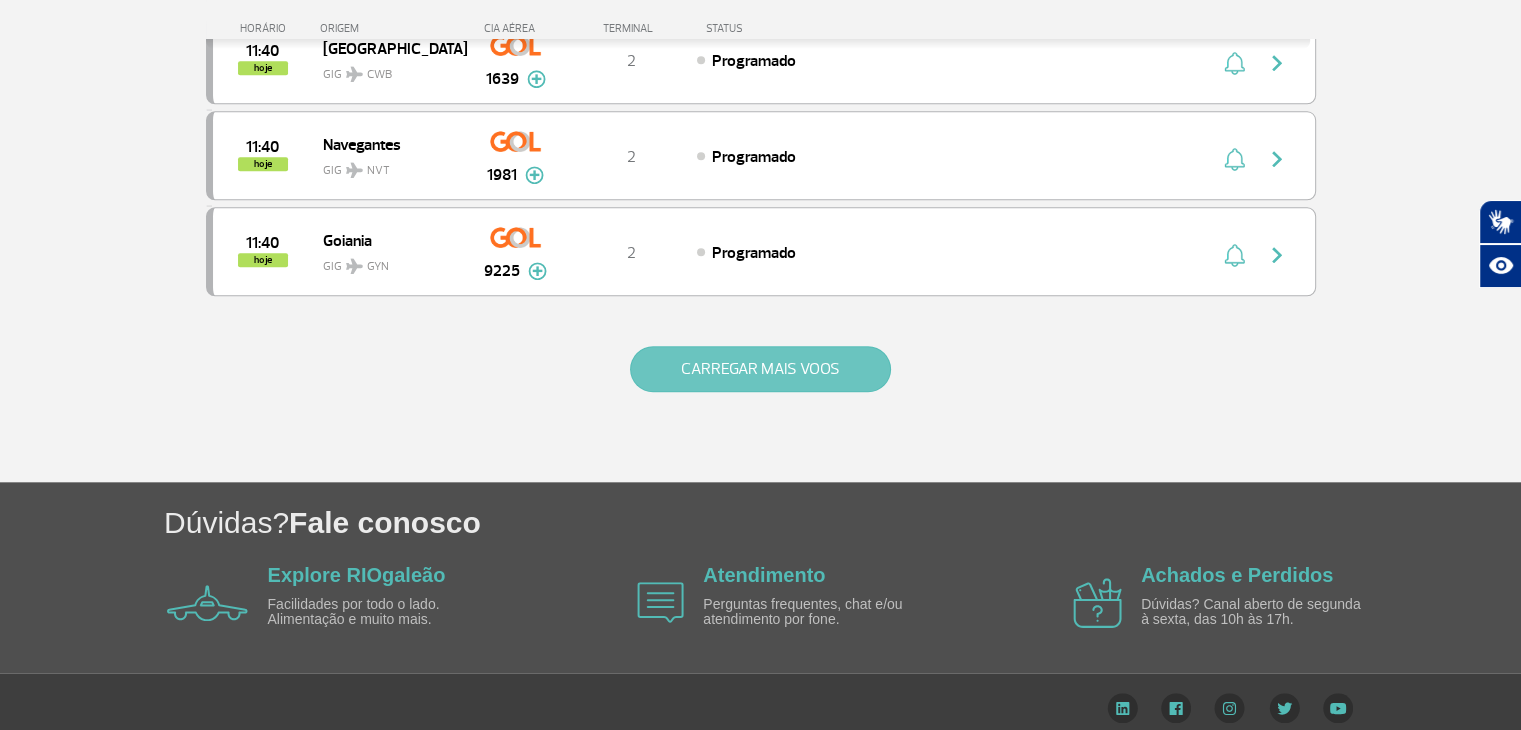 click on "CARREGAR MAIS VOOS" at bounding box center [760, 369] 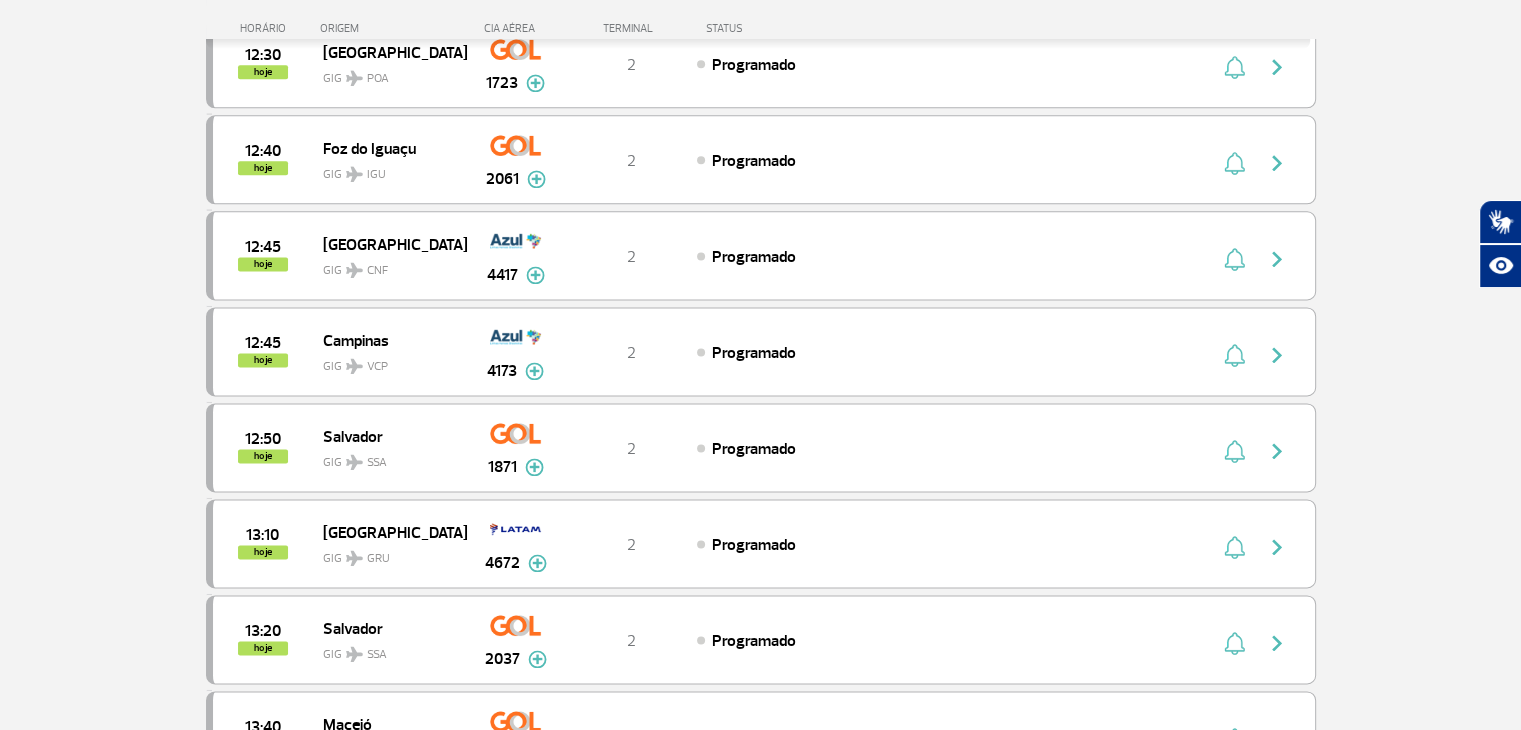 scroll, scrollTop: 3867, scrollLeft: 0, axis: vertical 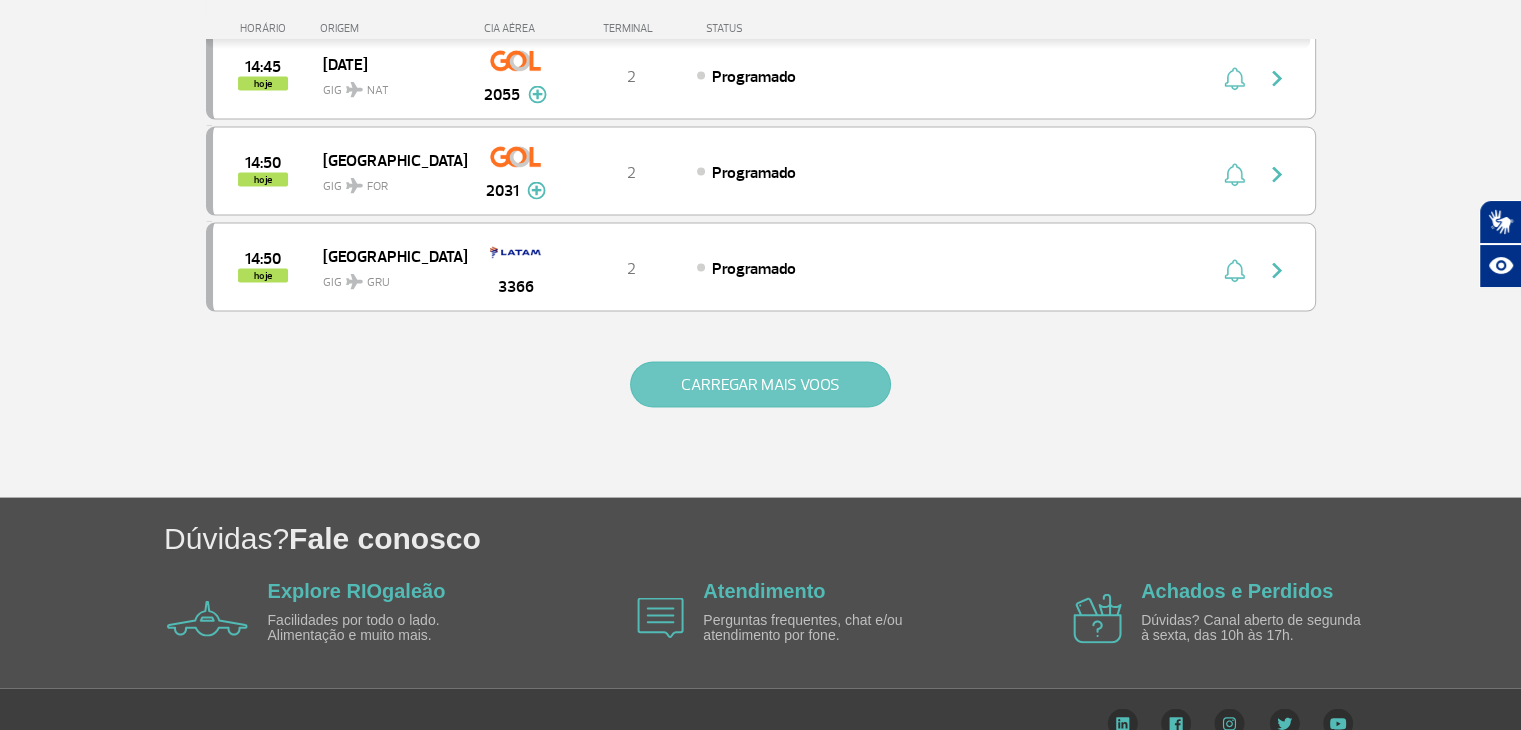 click on "CARREGAR MAIS VOOS" at bounding box center [760, 385] 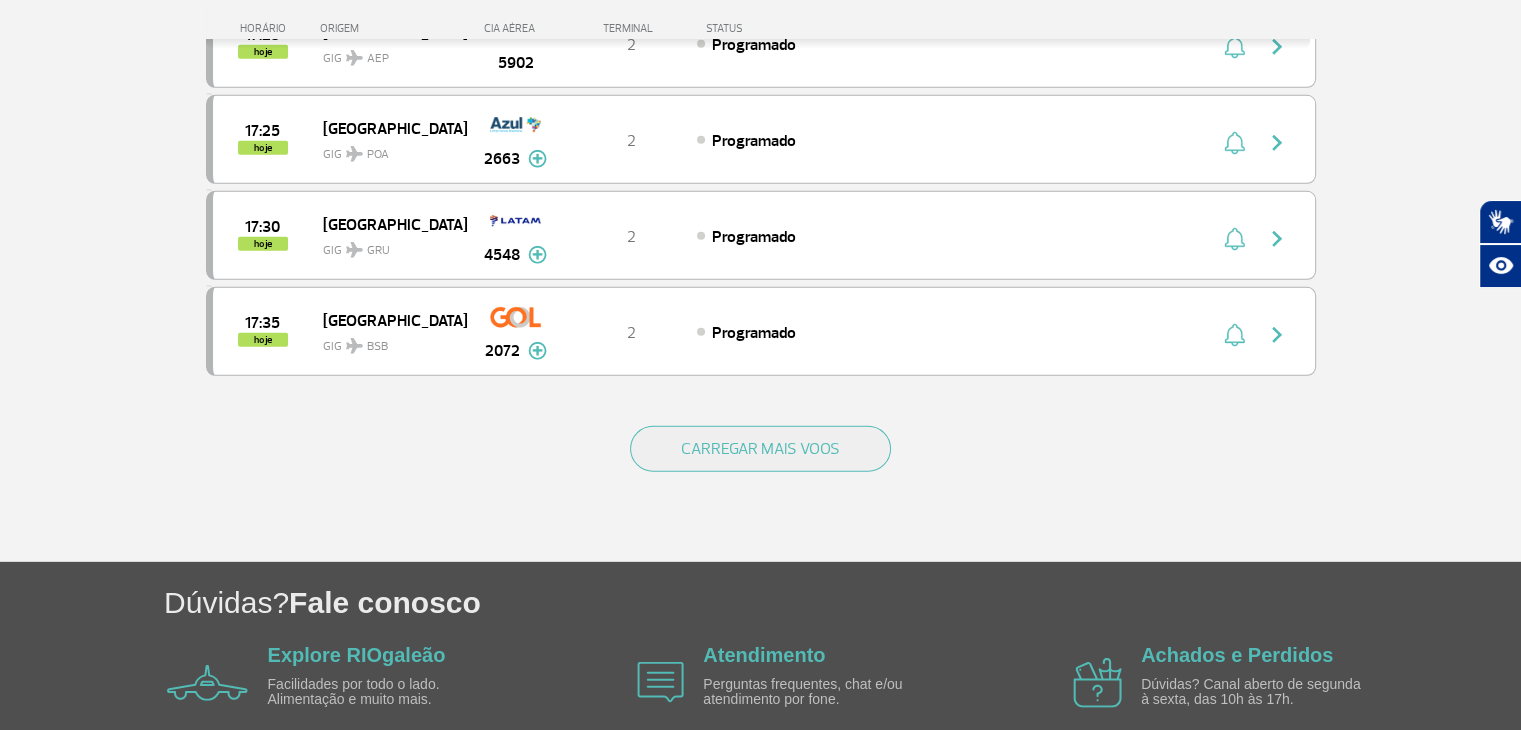 scroll, scrollTop: 5771, scrollLeft: 0, axis: vertical 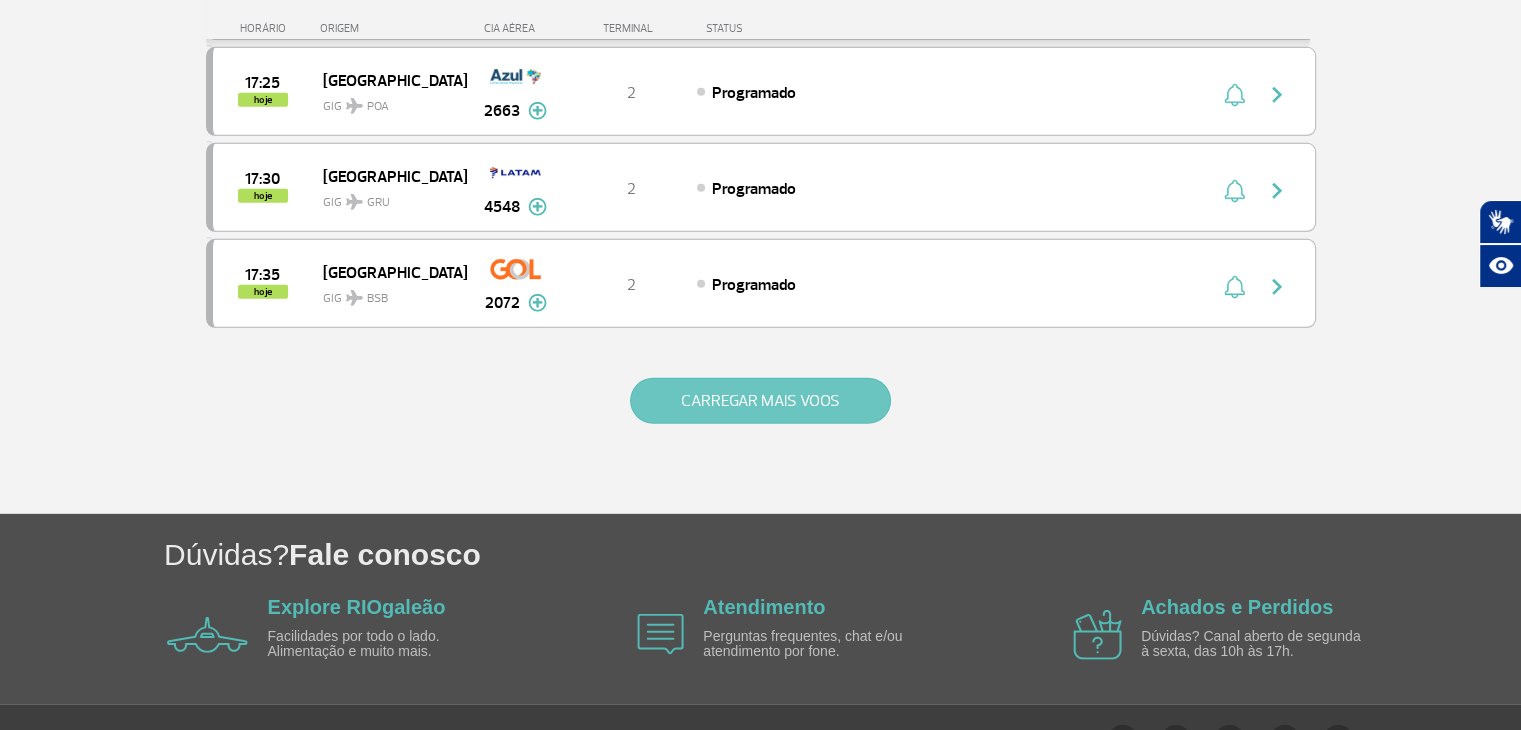 click on "CARREGAR MAIS VOOS" at bounding box center (760, 401) 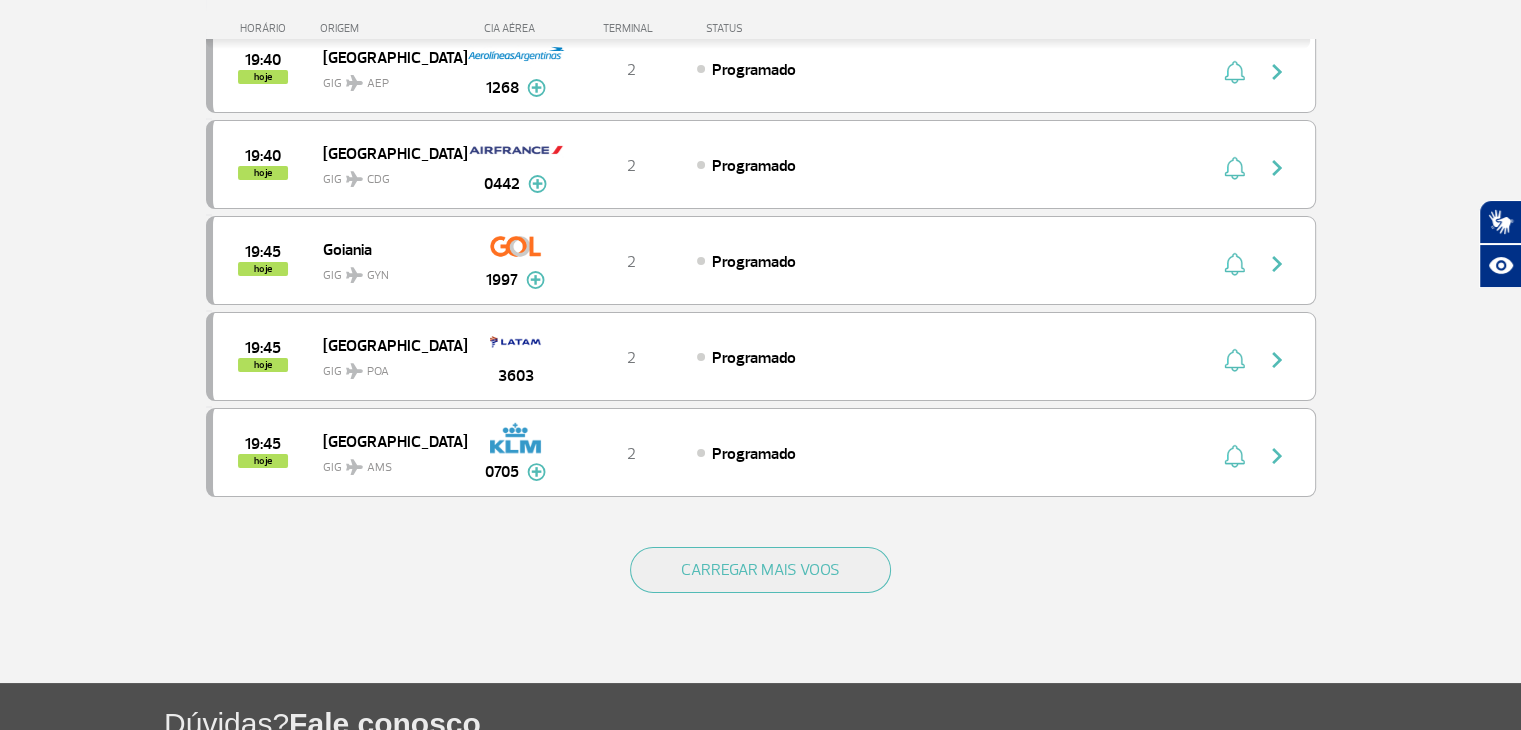 scroll, scrollTop: 7571, scrollLeft: 0, axis: vertical 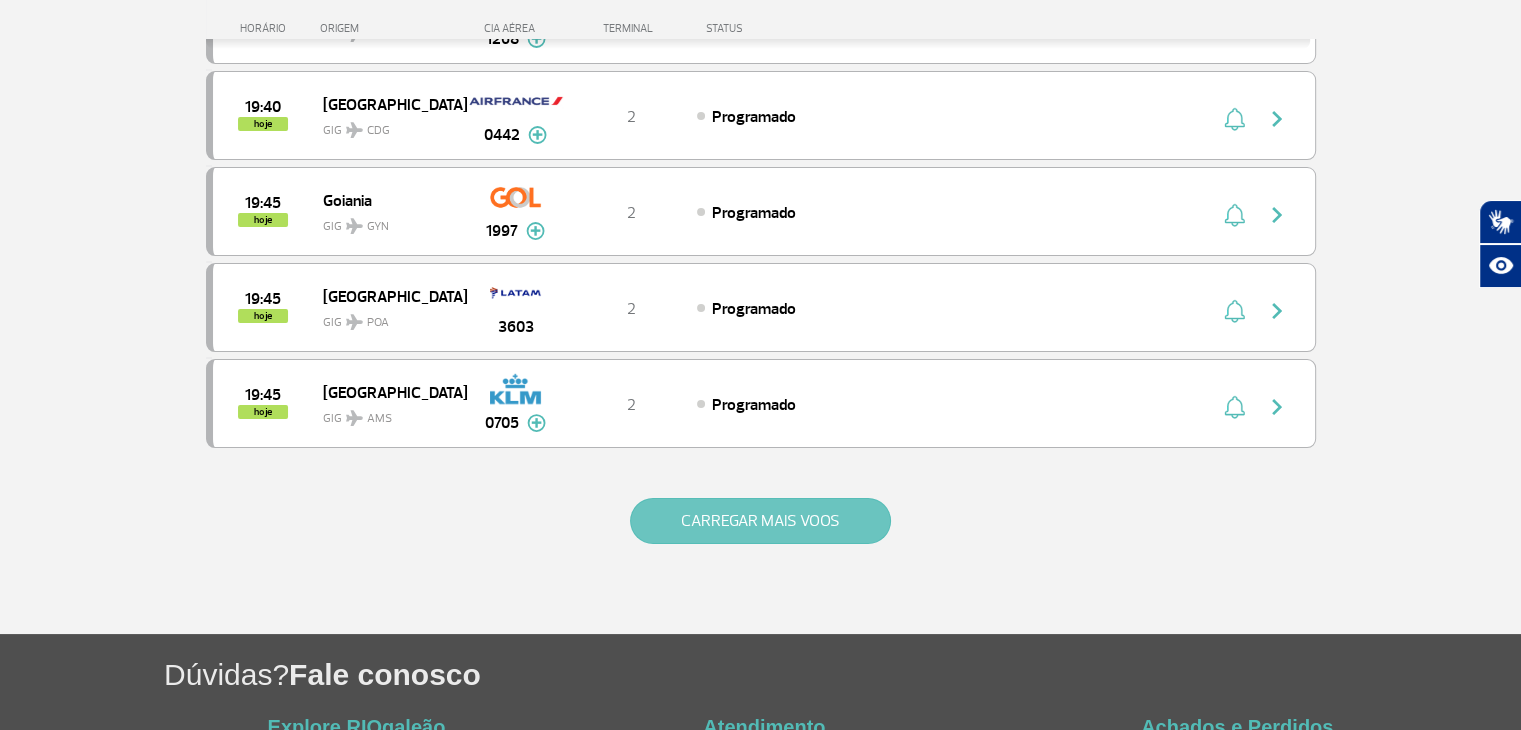 click on "CARREGAR MAIS VOOS" at bounding box center [760, 521] 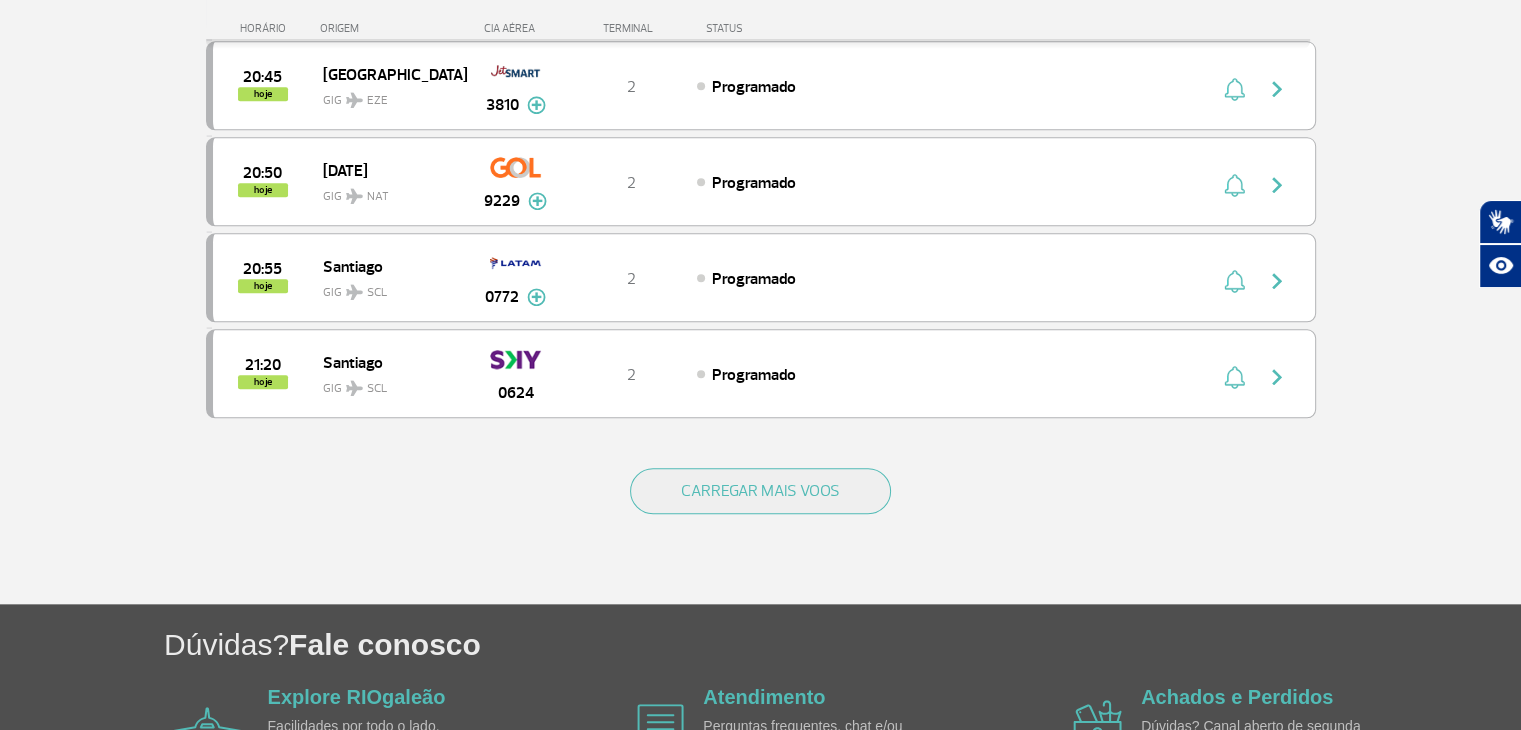 scroll, scrollTop: 9571, scrollLeft: 0, axis: vertical 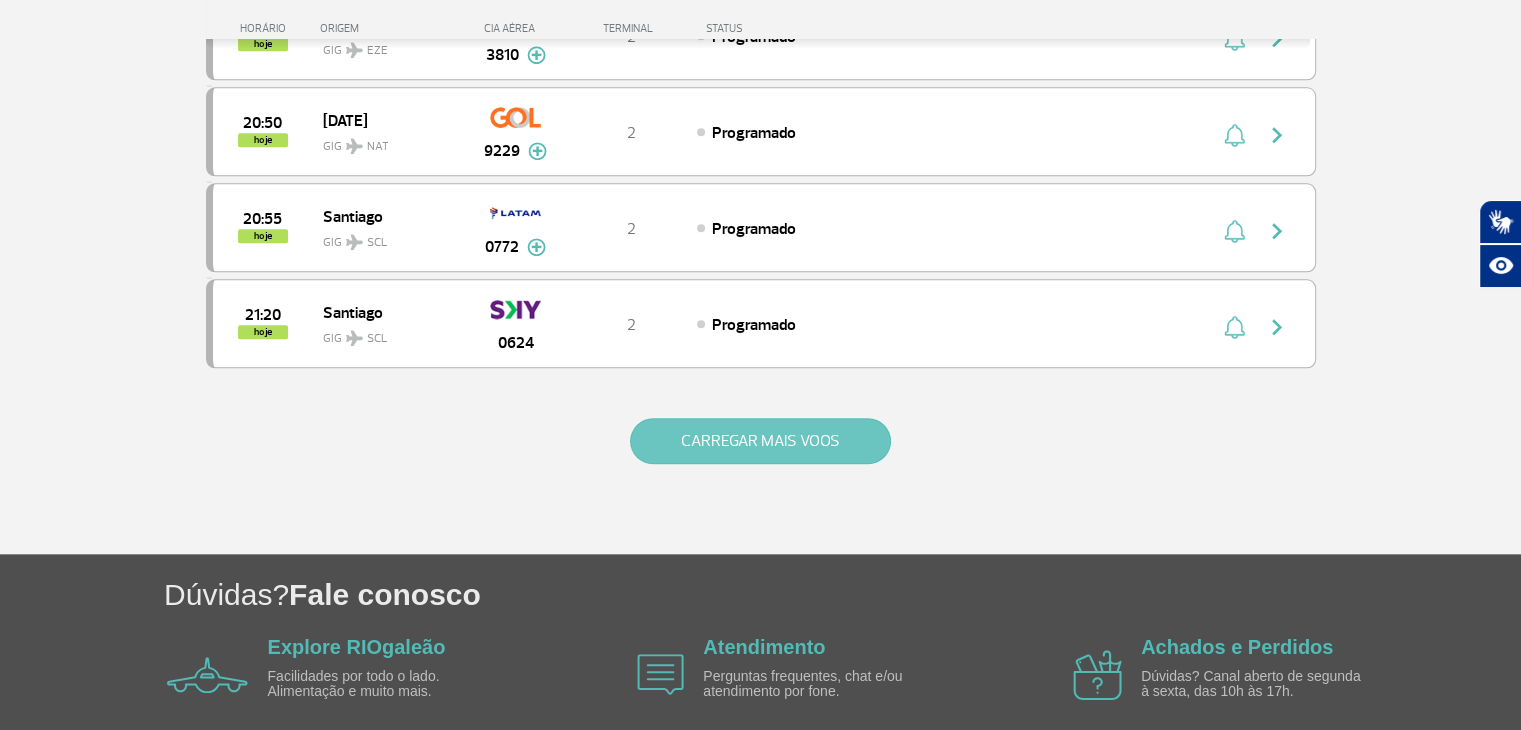 click on "CARREGAR MAIS VOOS" at bounding box center [760, 441] 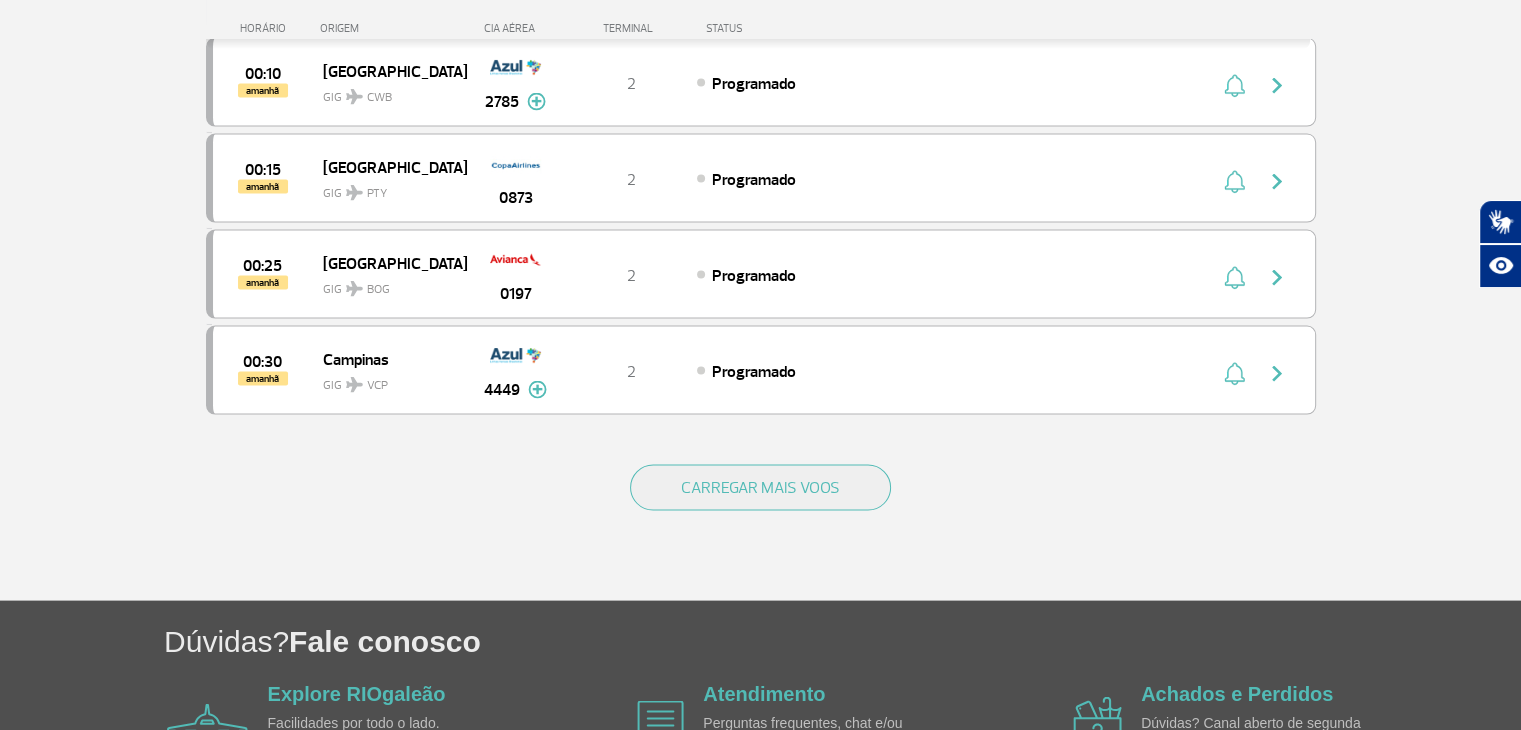 scroll, scrollTop: 11483, scrollLeft: 0, axis: vertical 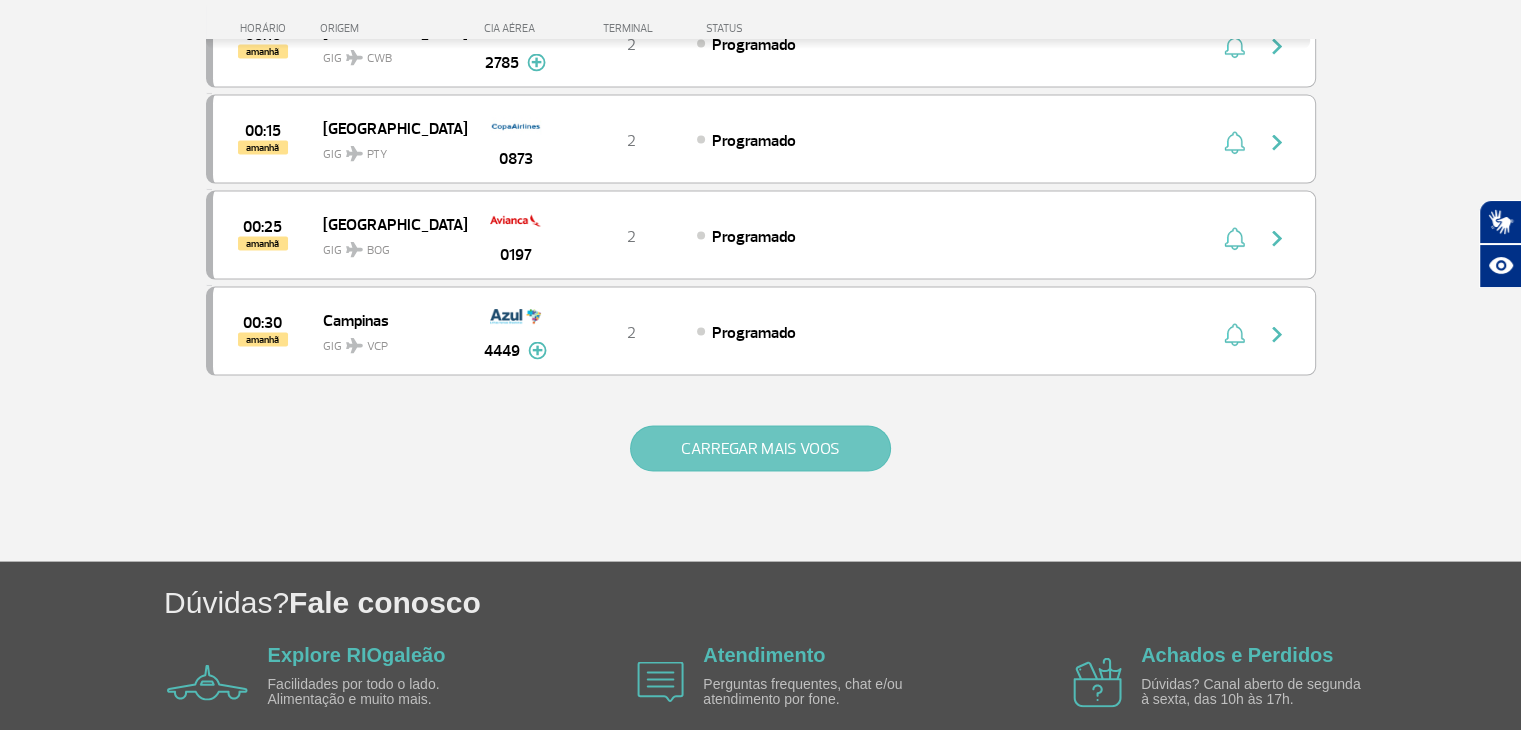 click on "CARREGAR MAIS VOOS" at bounding box center (760, 449) 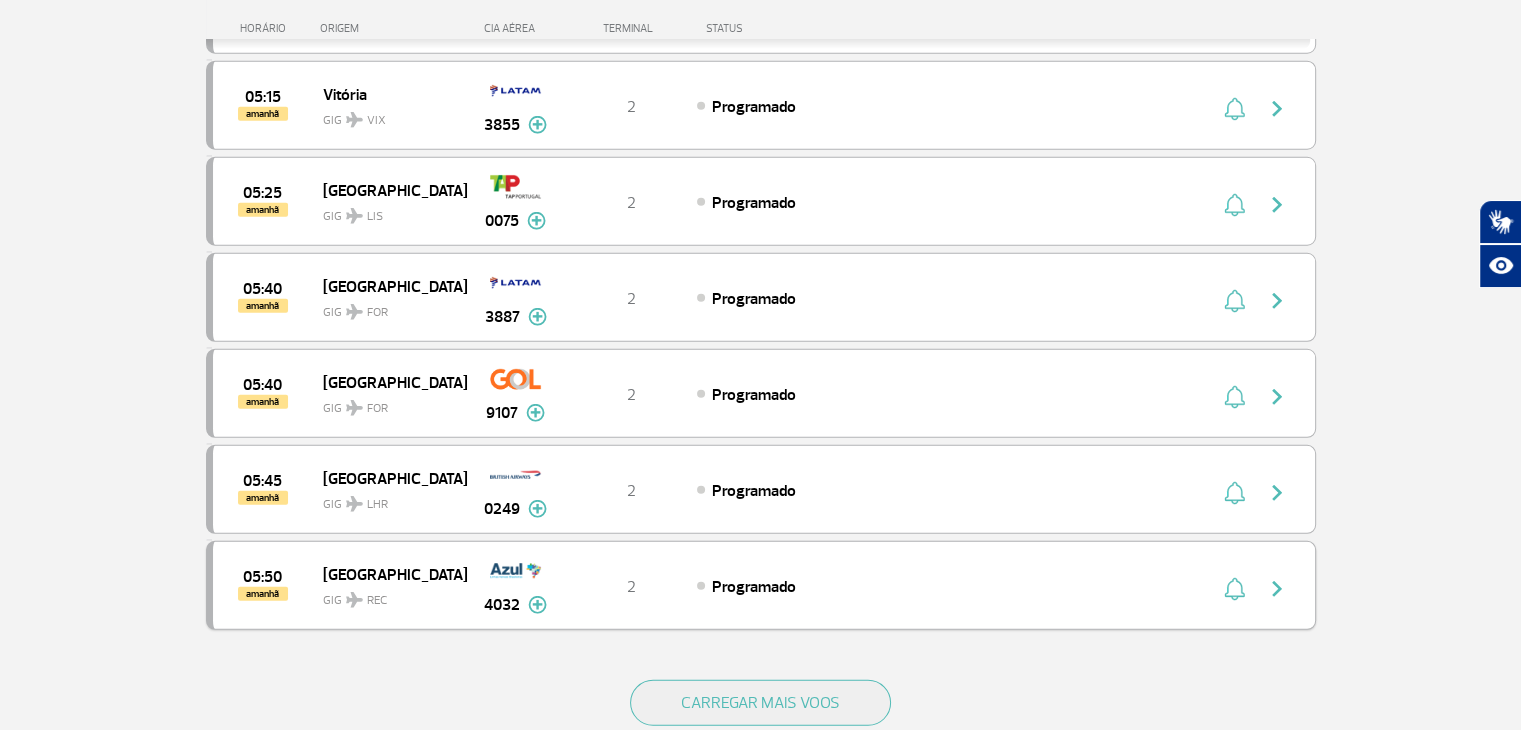 scroll, scrollTop: 13183, scrollLeft: 0, axis: vertical 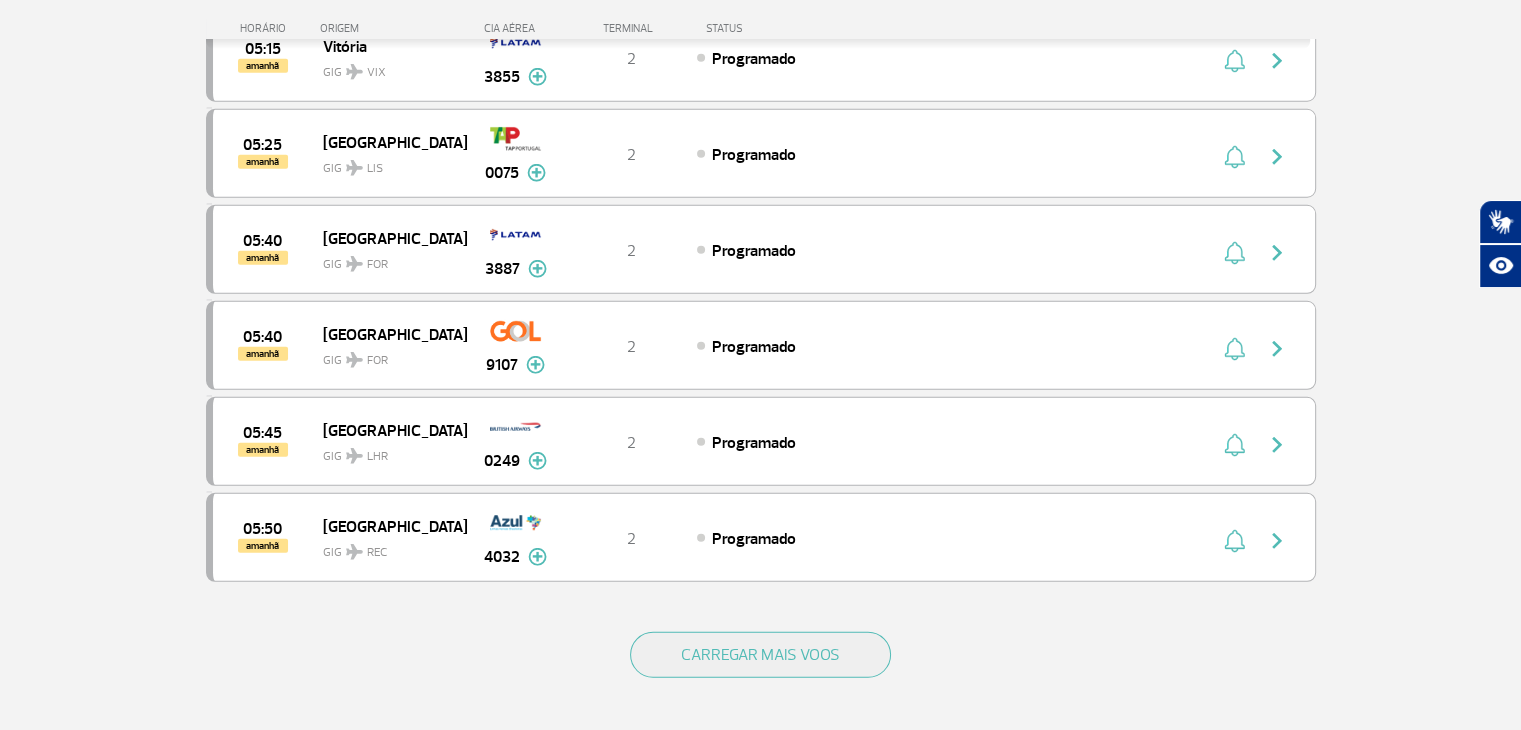 click on "CARREGAR MAIS VOOS" at bounding box center (761, 687) 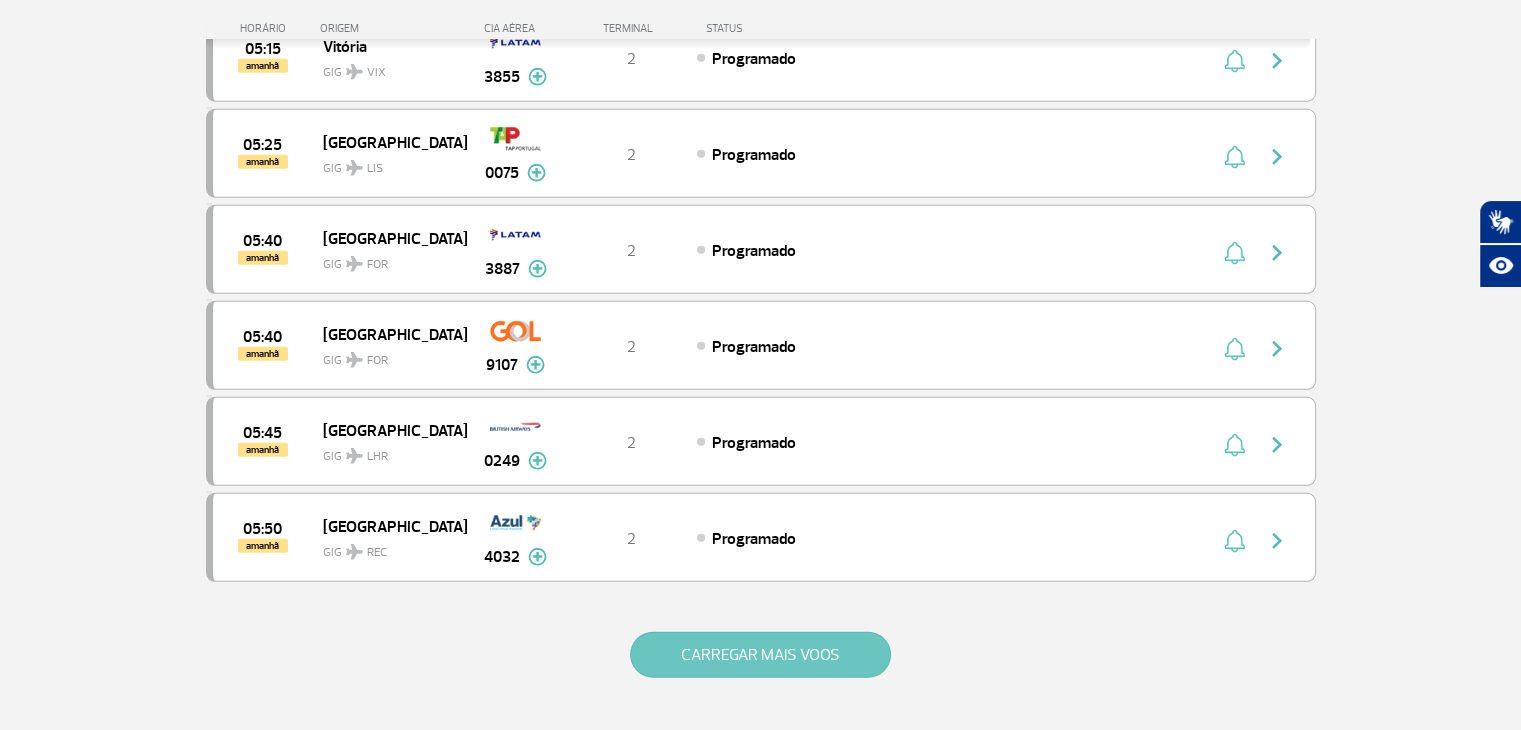 click on "CARREGAR MAIS VOOS" at bounding box center (760, 655) 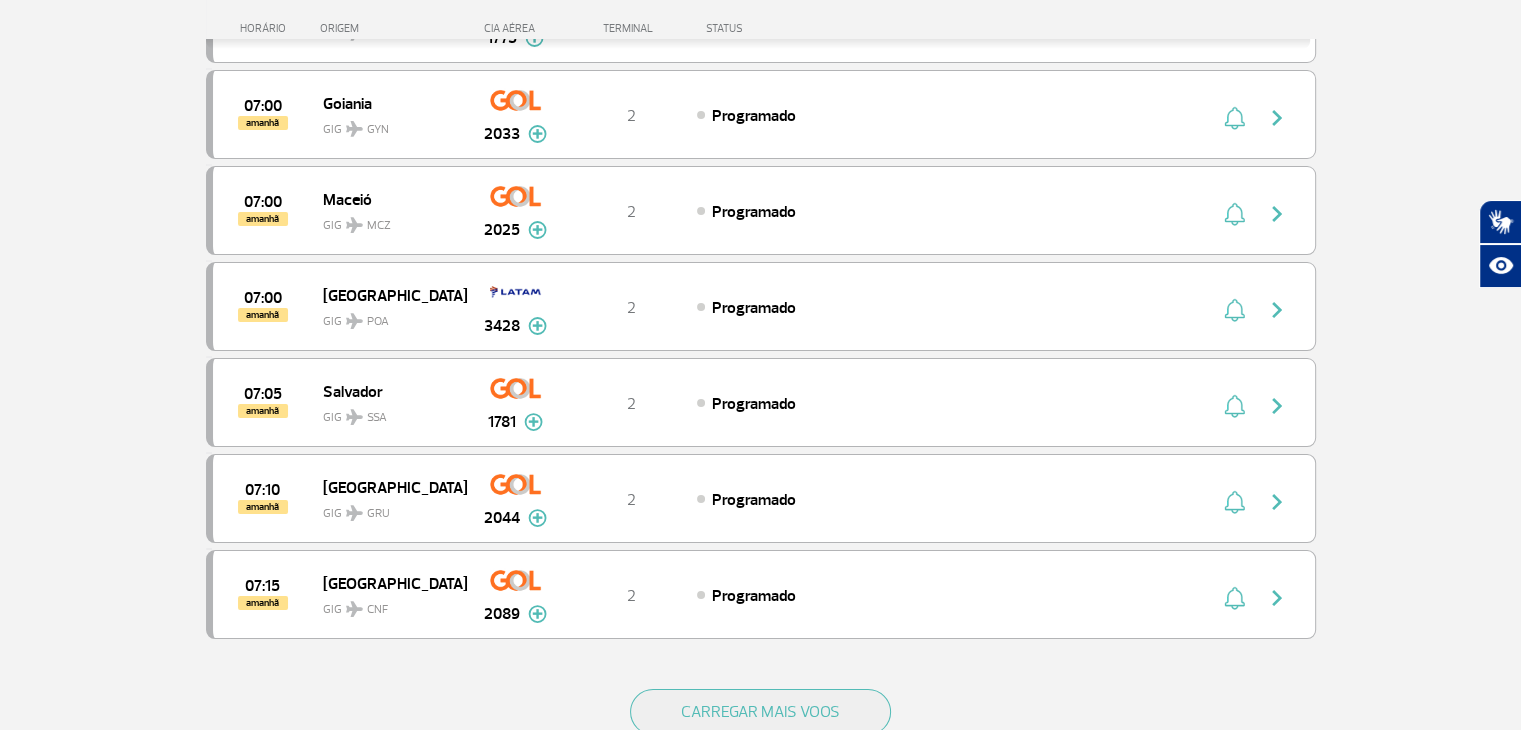 scroll, scrollTop: 15083, scrollLeft: 0, axis: vertical 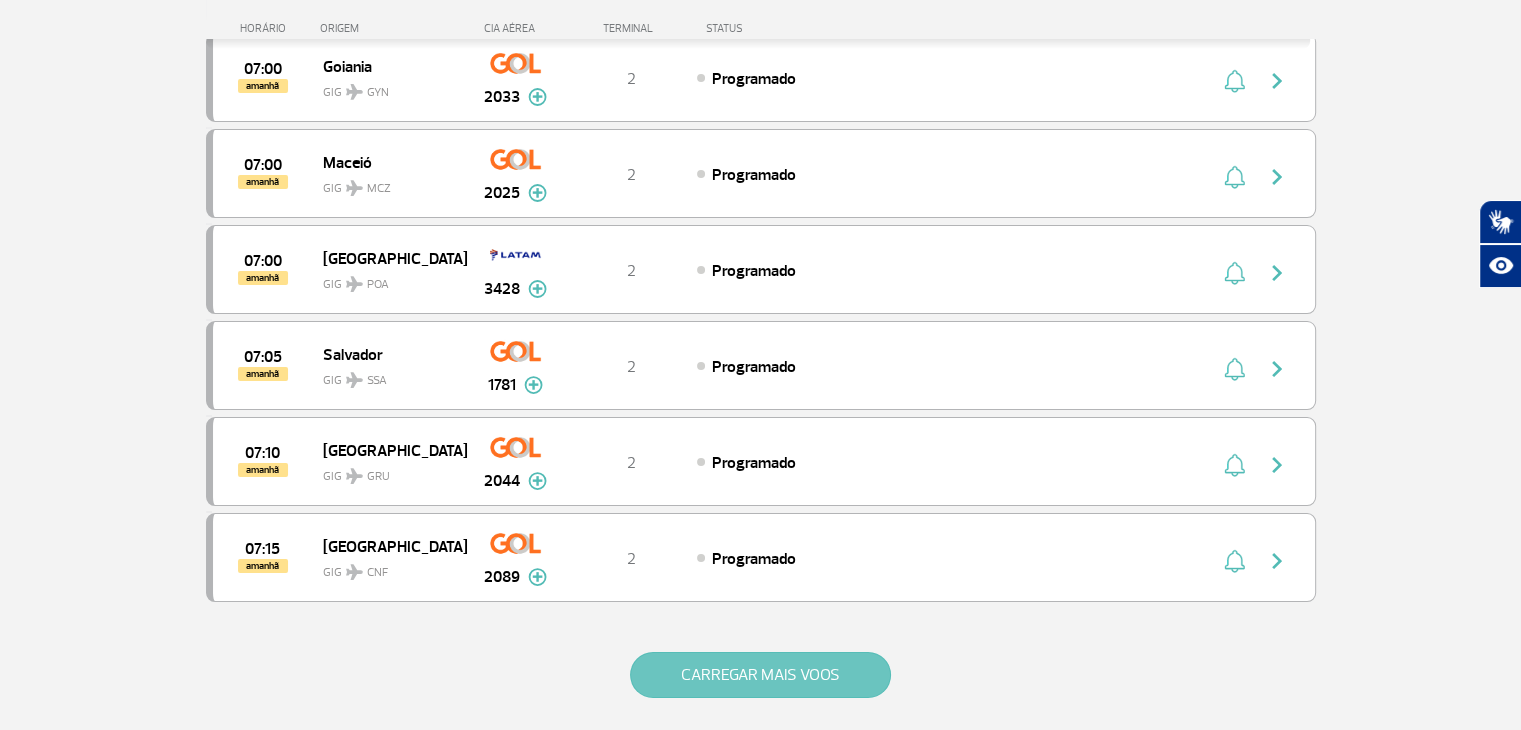 click on "CARREGAR MAIS VOOS" at bounding box center [760, 675] 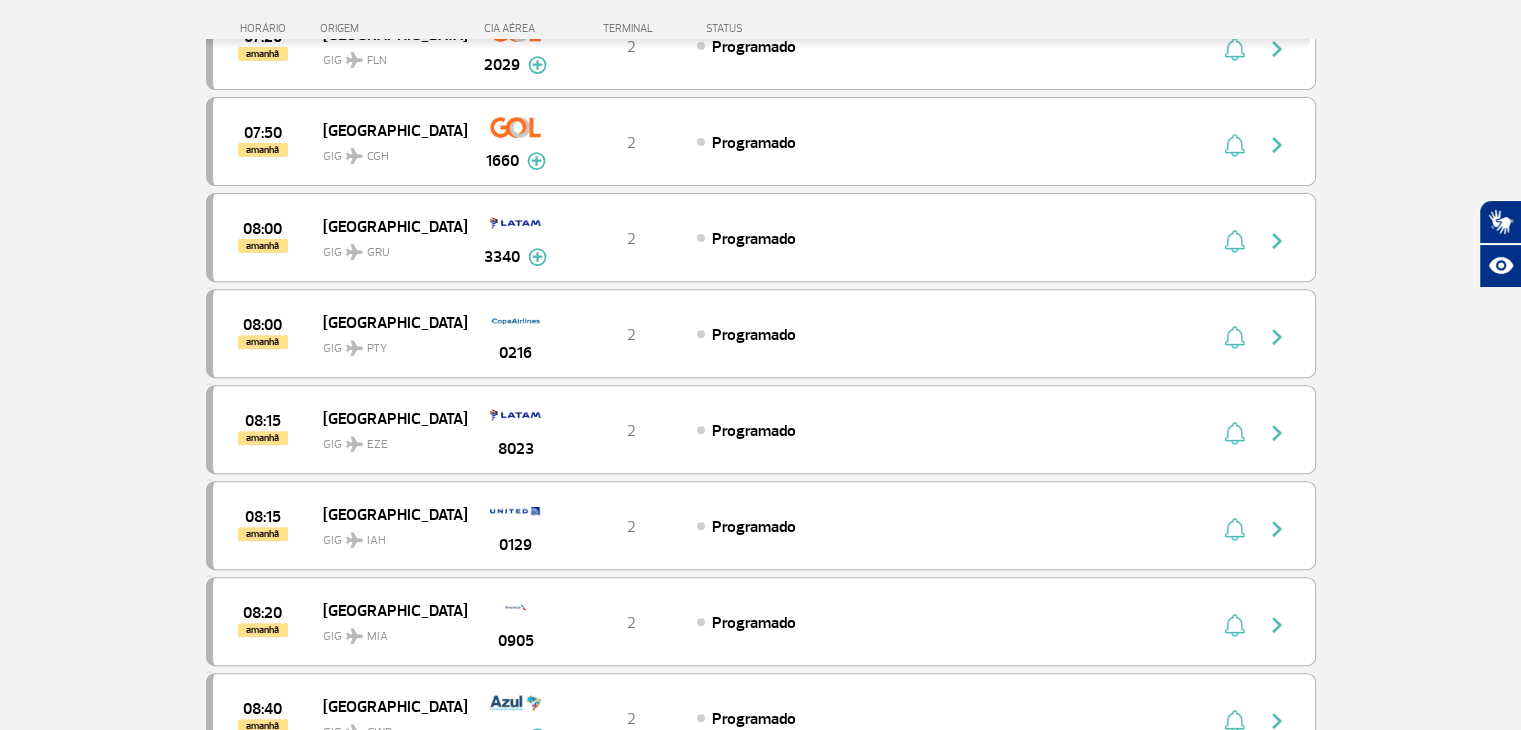 scroll, scrollTop: 15983, scrollLeft: 0, axis: vertical 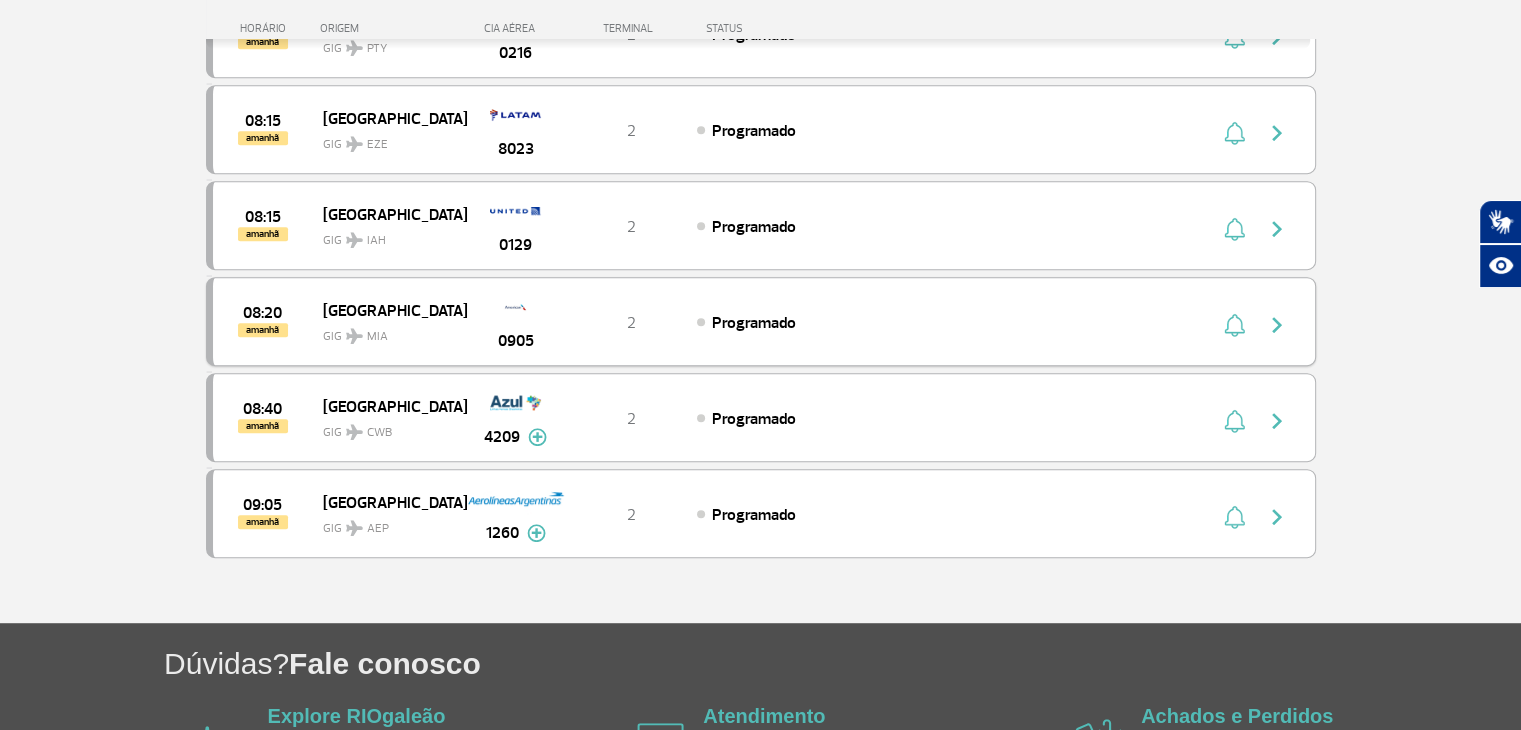 click at bounding box center (1277, 325) 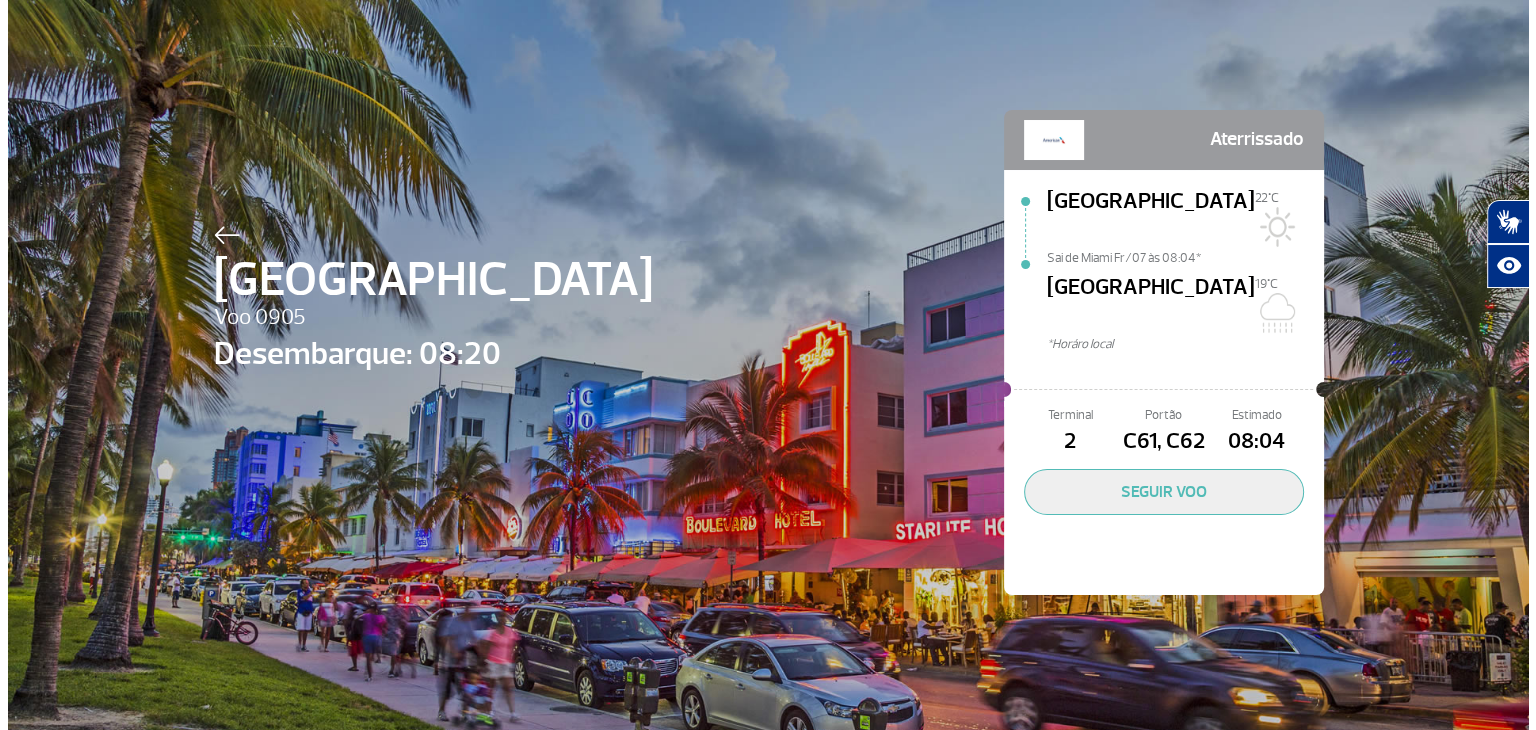 scroll, scrollTop: 0, scrollLeft: 0, axis: both 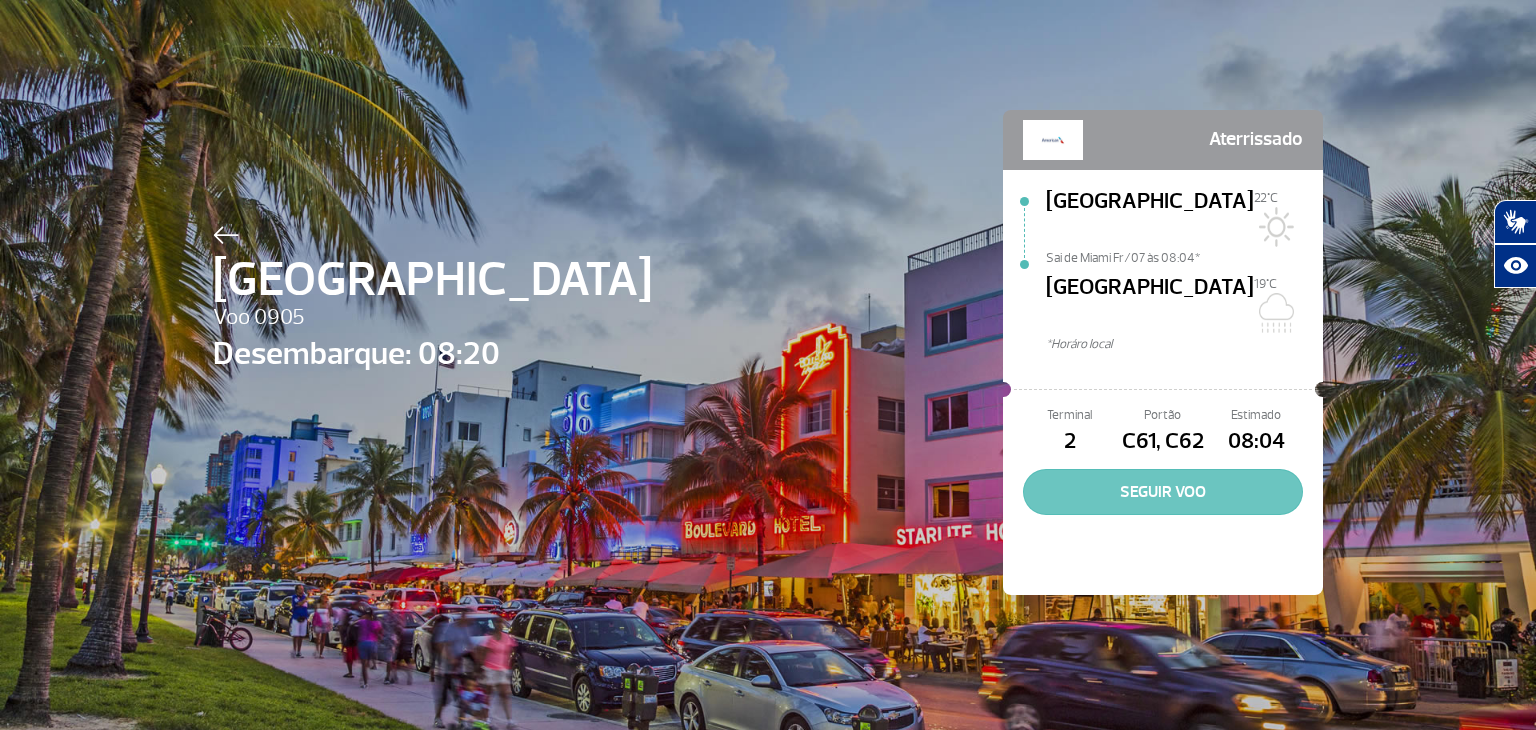 click on "SEGUIR VOO" 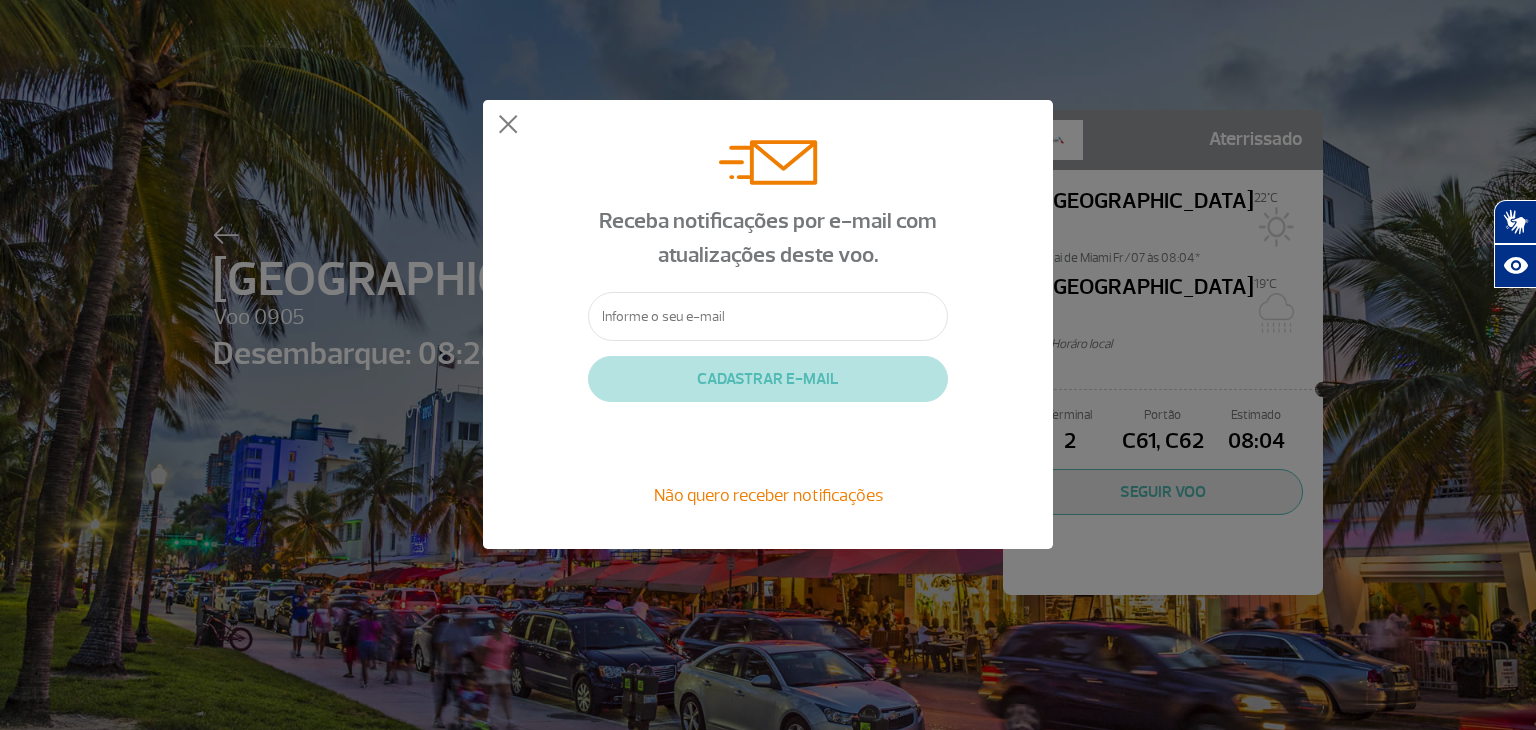 click 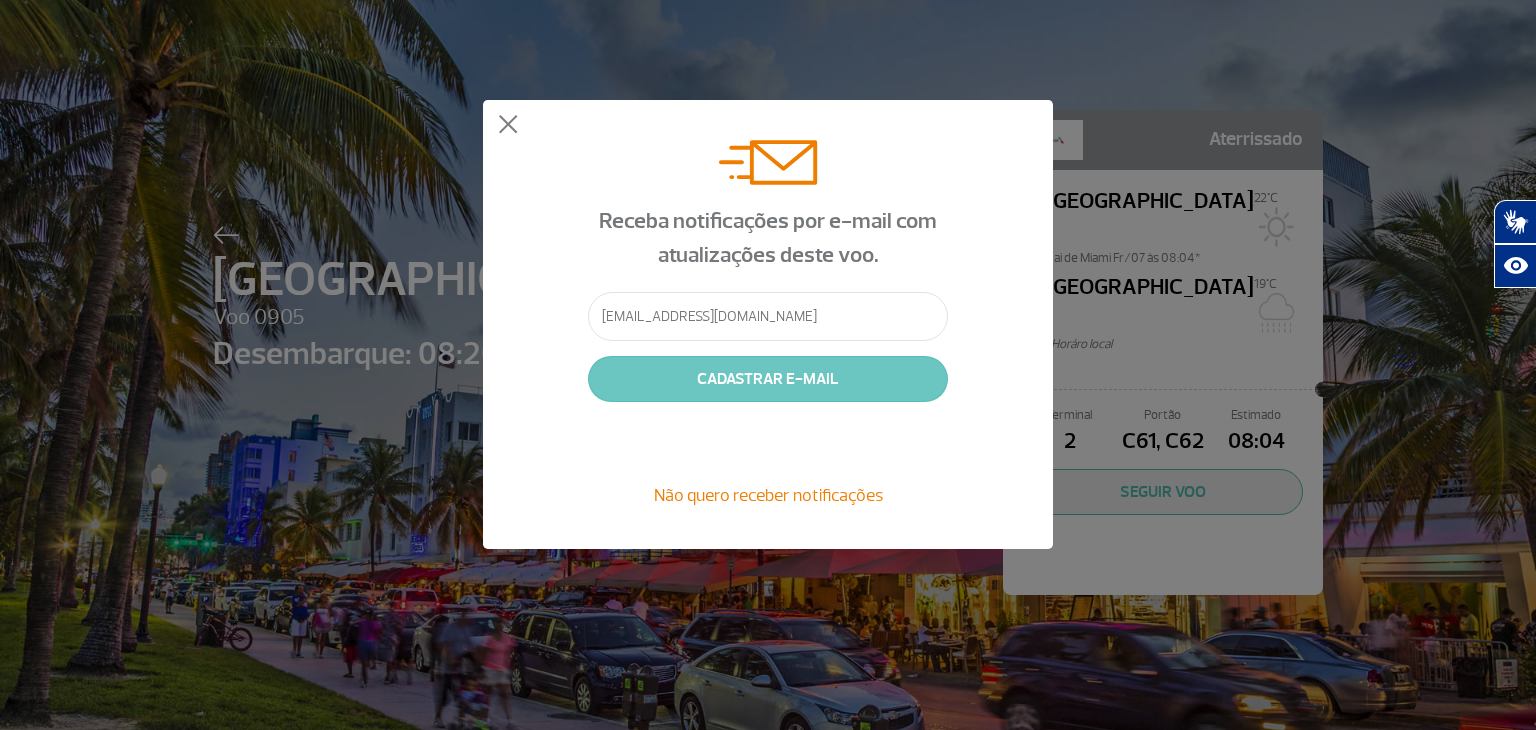 click on "CADASTRAR E-MAIL" 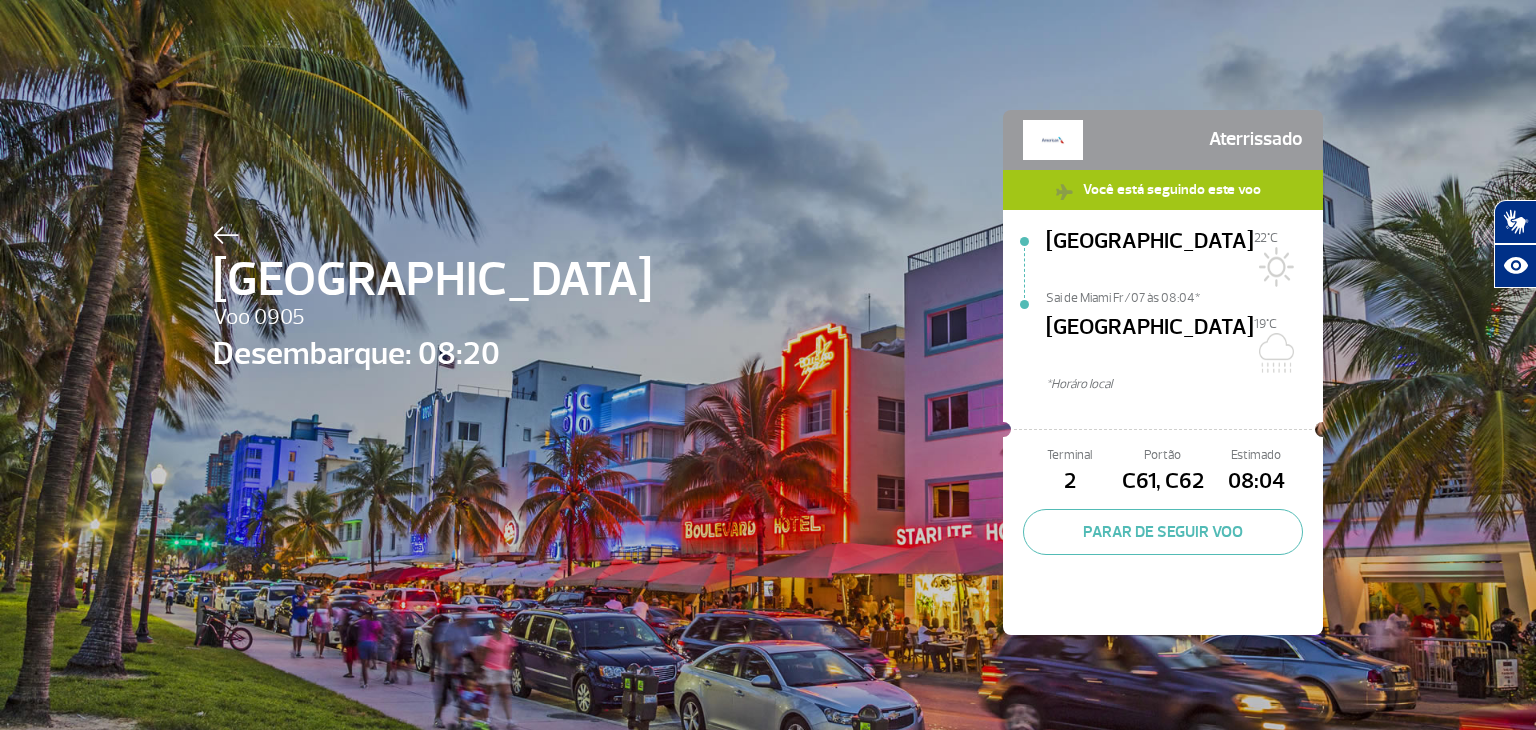 click 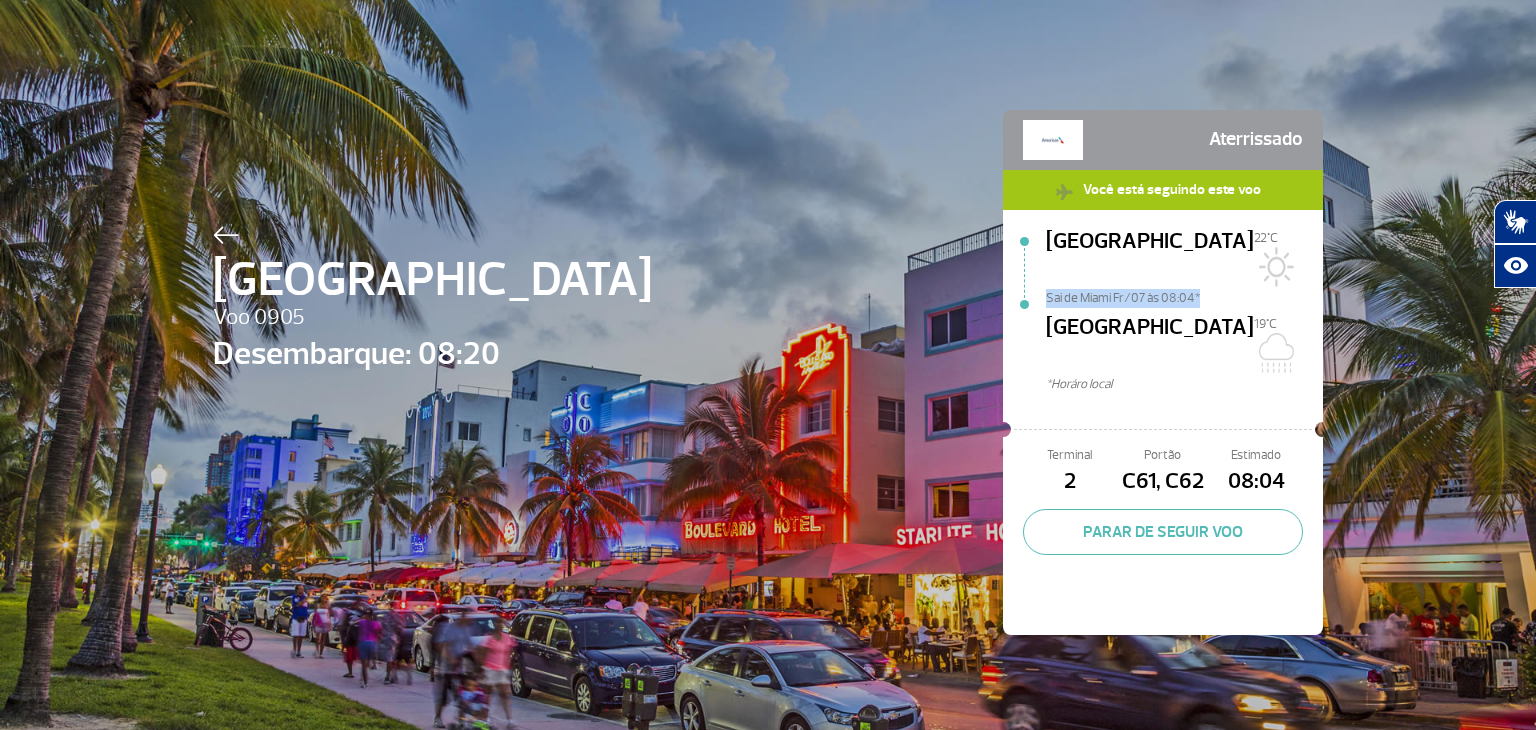 drag, startPoint x: 1038, startPoint y: 273, endPoint x: 1196, endPoint y: 269, distance: 158.05063 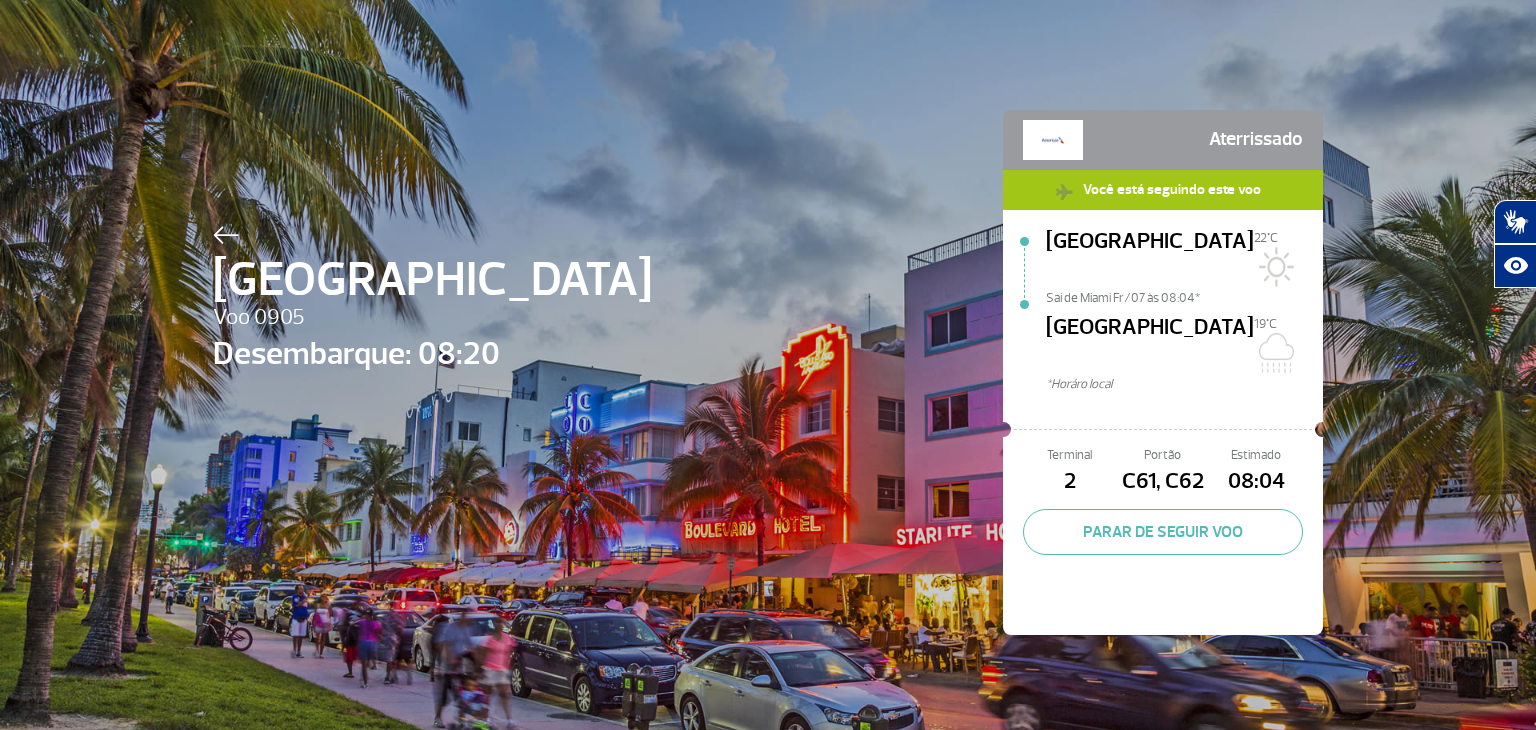 click on "Você está seguindo este voo" 